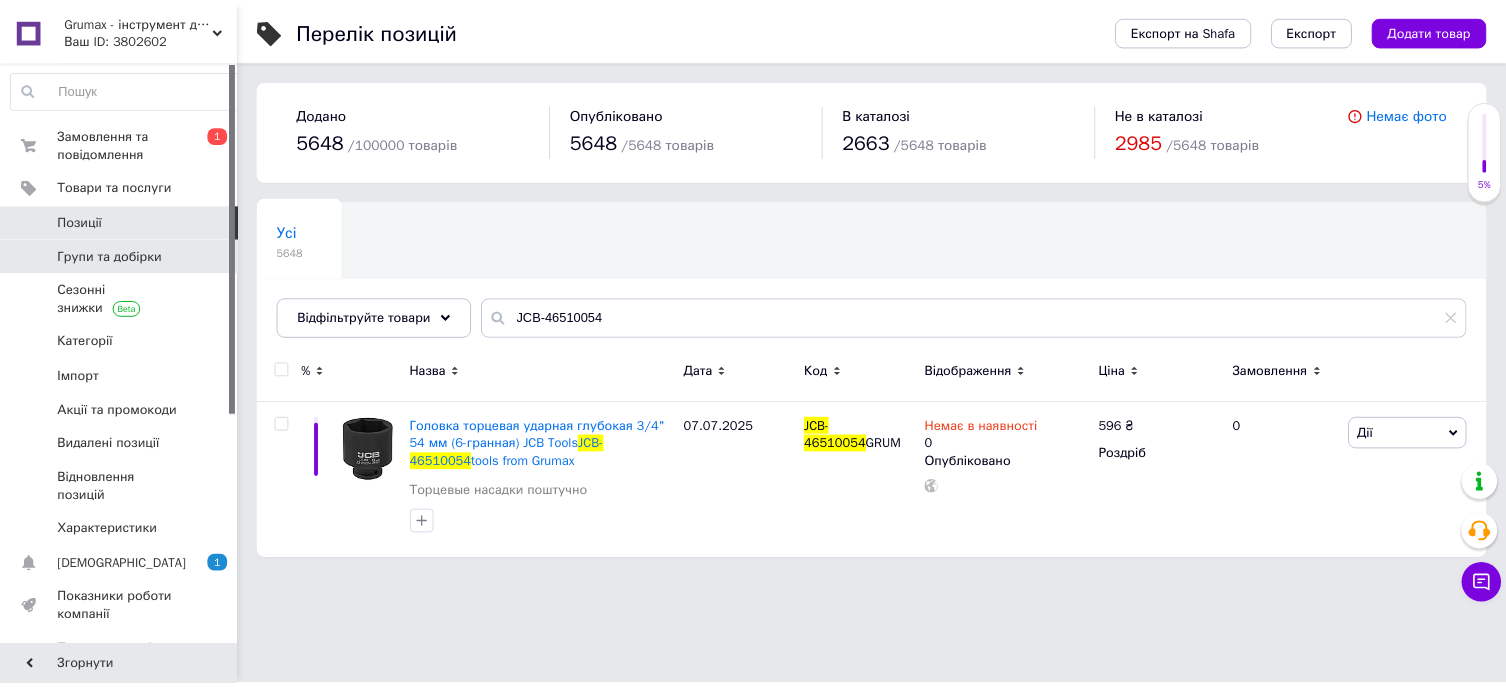 scroll, scrollTop: 0, scrollLeft: 0, axis: both 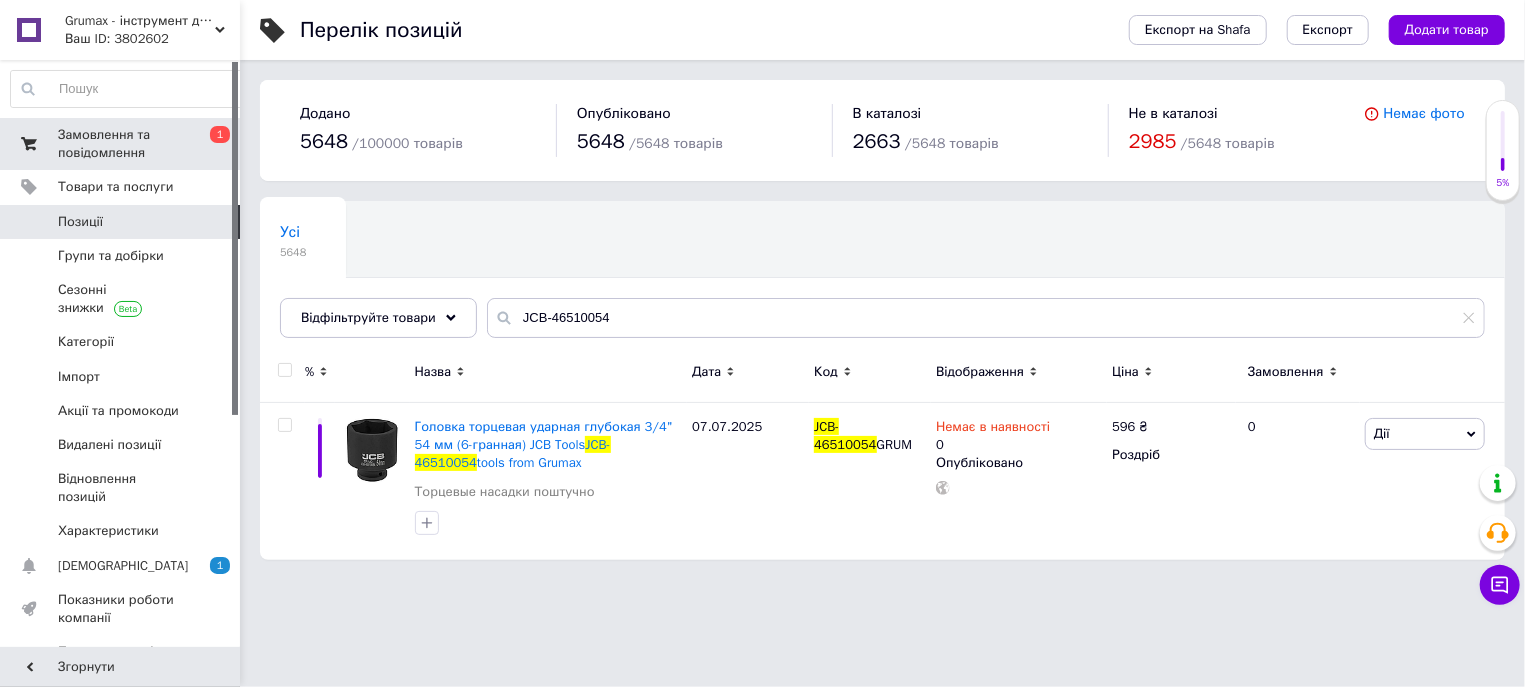 click on "Замовлення та повідомлення" at bounding box center [121, 144] 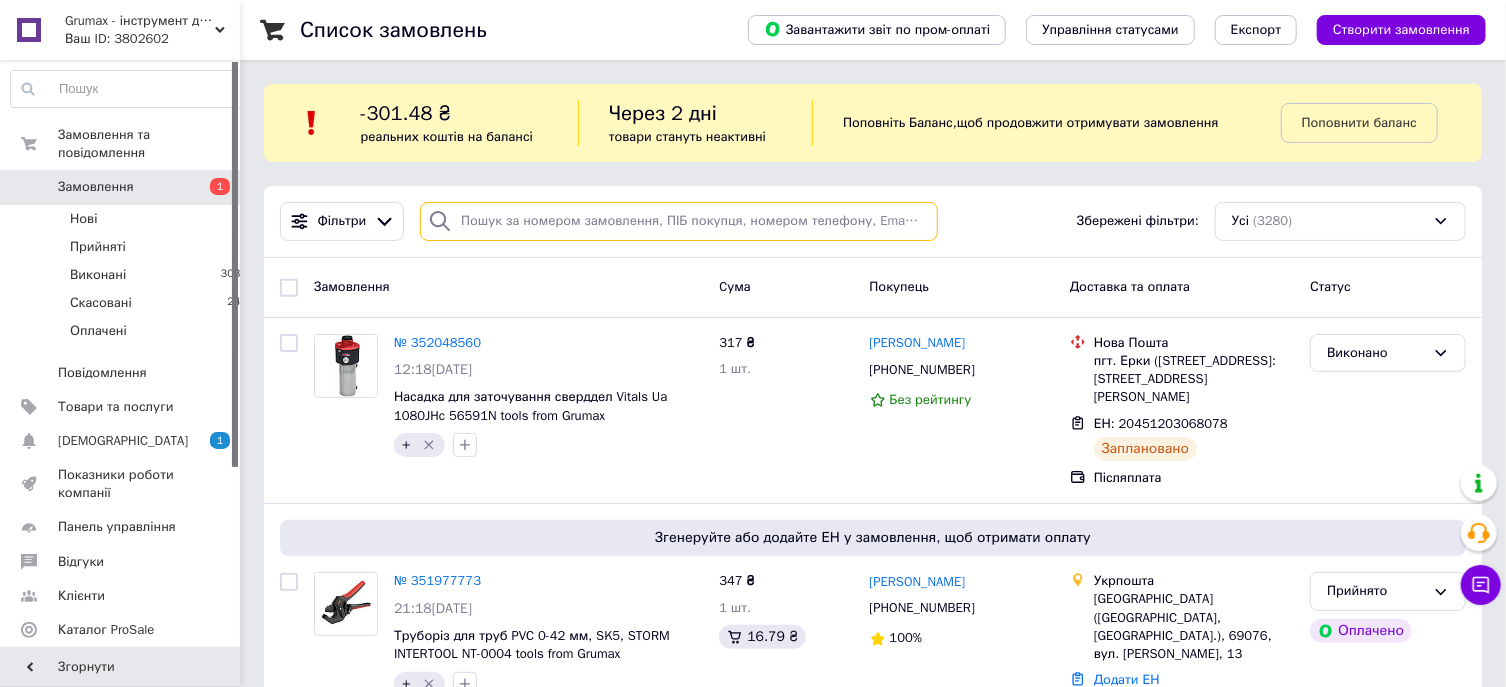 click at bounding box center [679, 221] 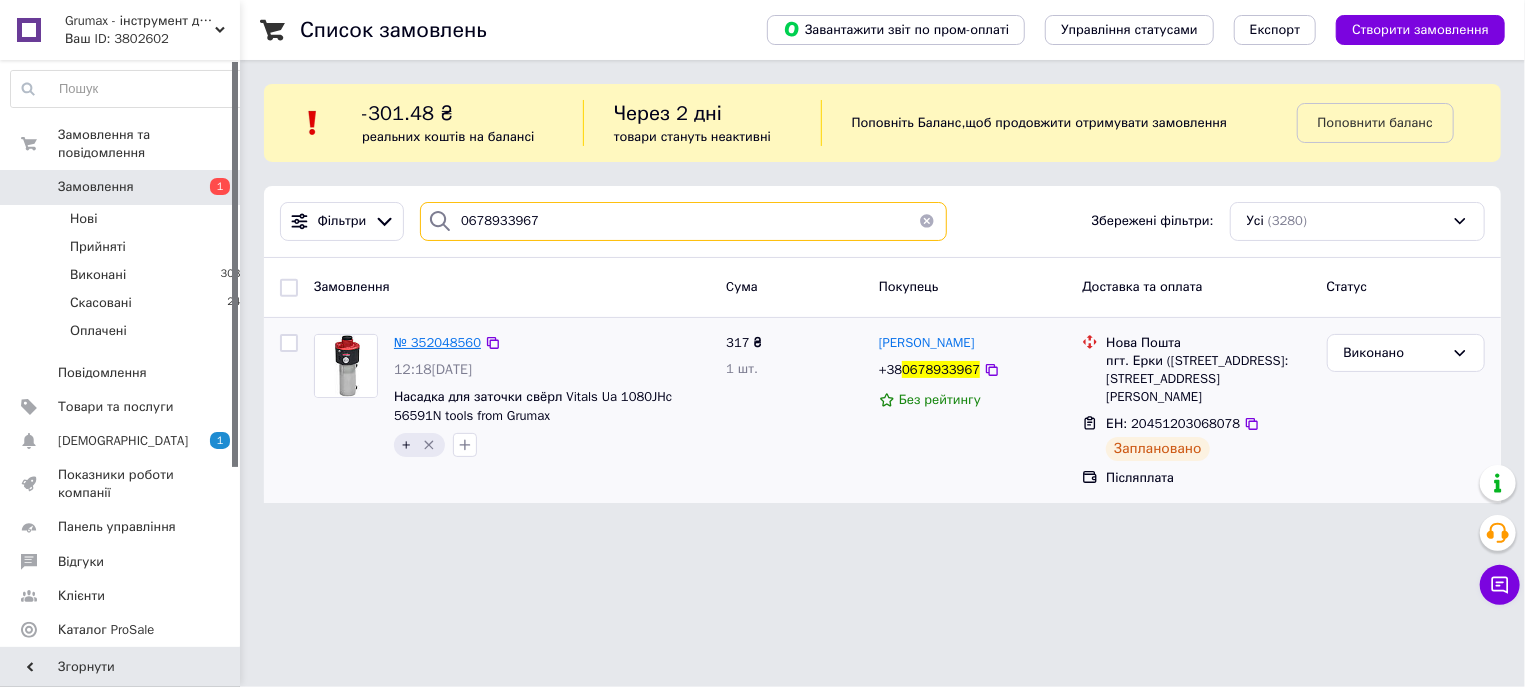 type on "0678933967" 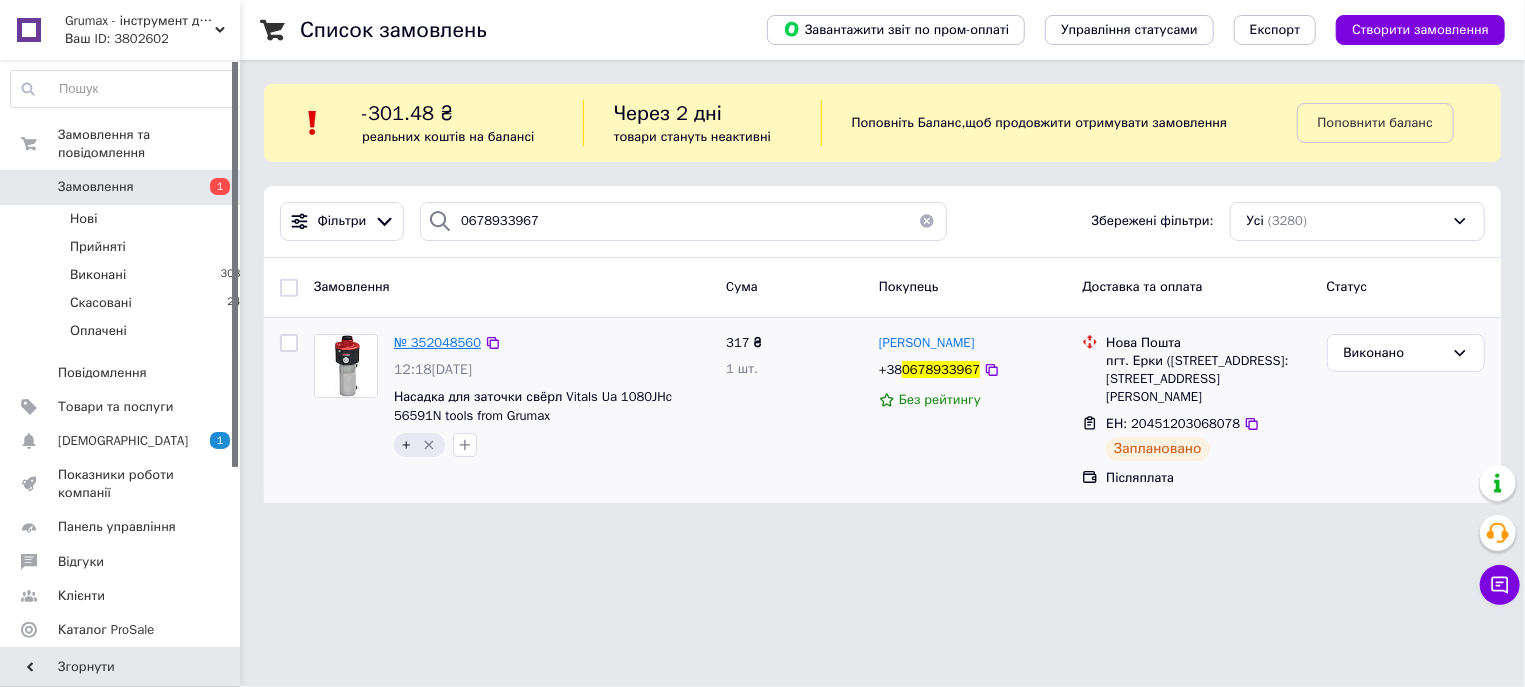 click on "№ 352048560" at bounding box center (437, 342) 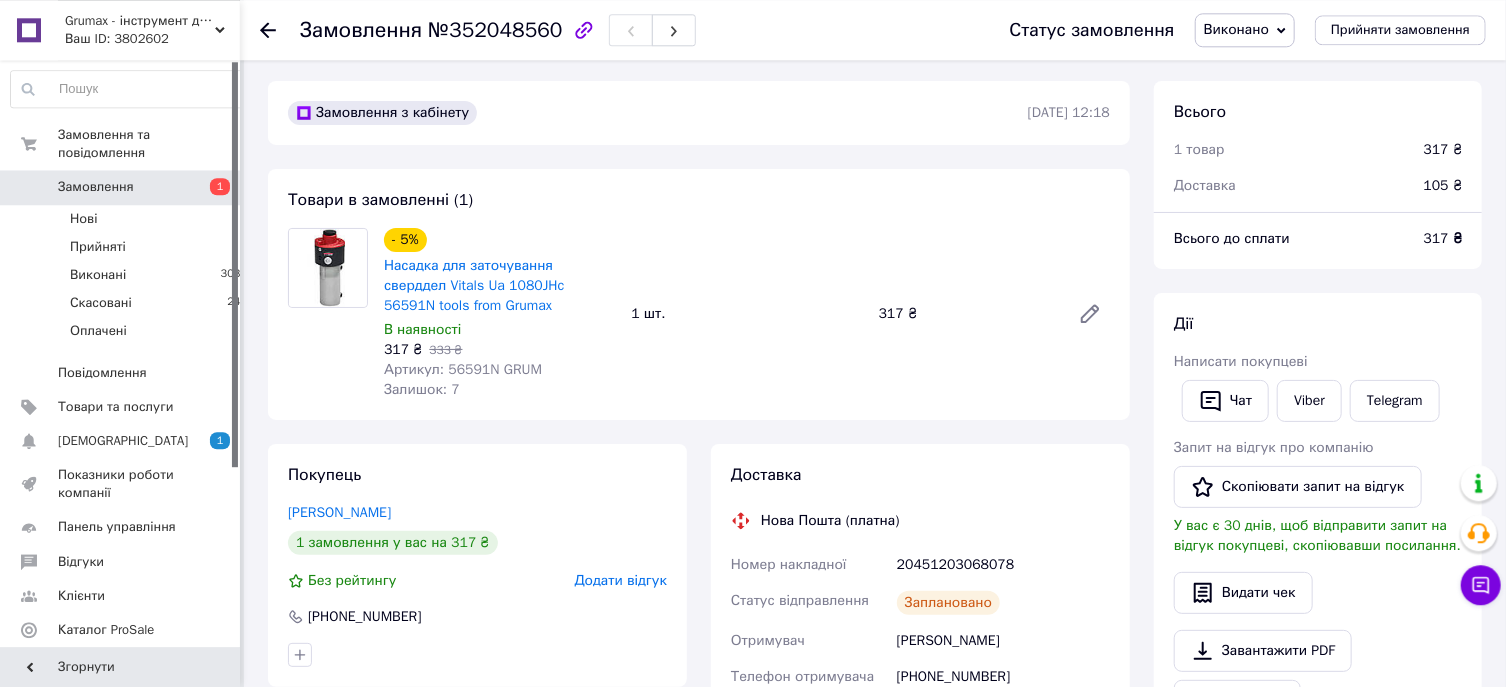 scroll, scrollTop: 0, scrollLeft: 0, axis: both 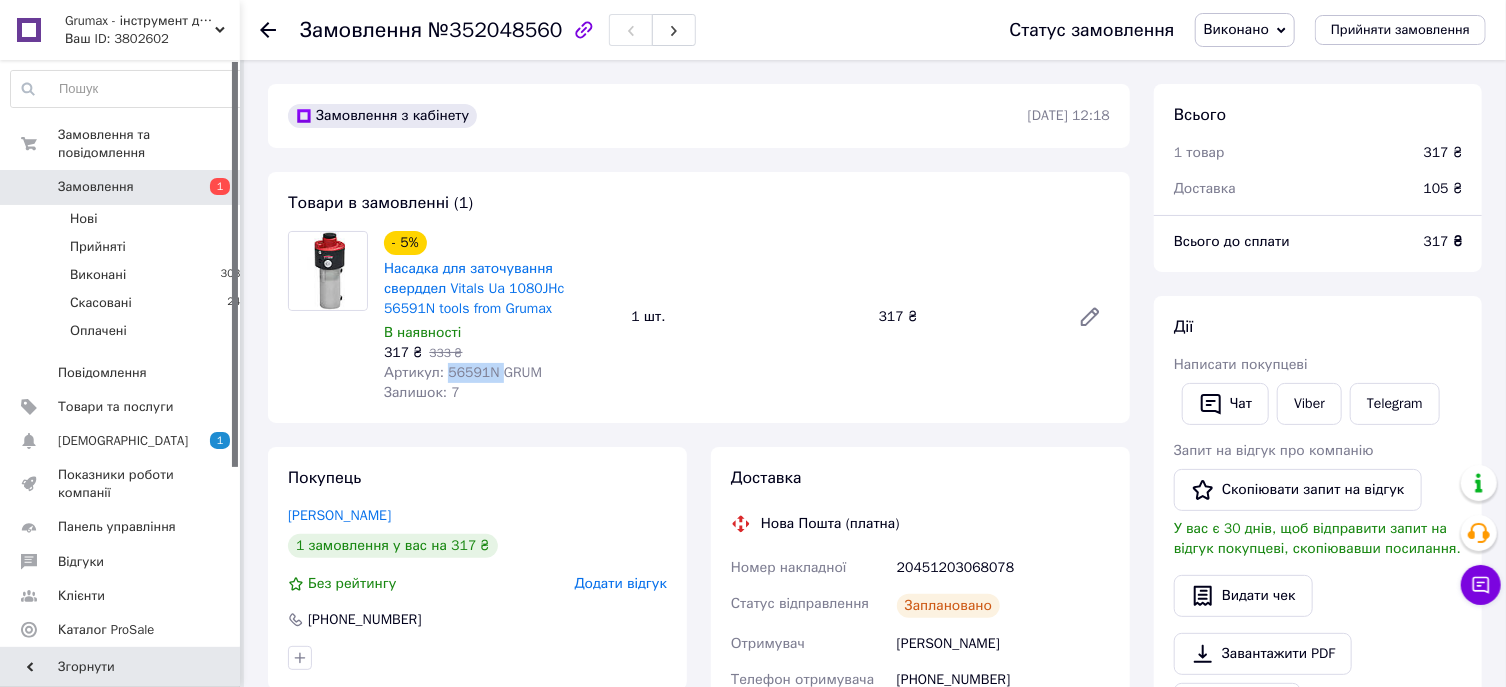 drag, startPoint x: 494, startPoint y: 375, endPoint x: 446, endPoint y: 375, distance: 48 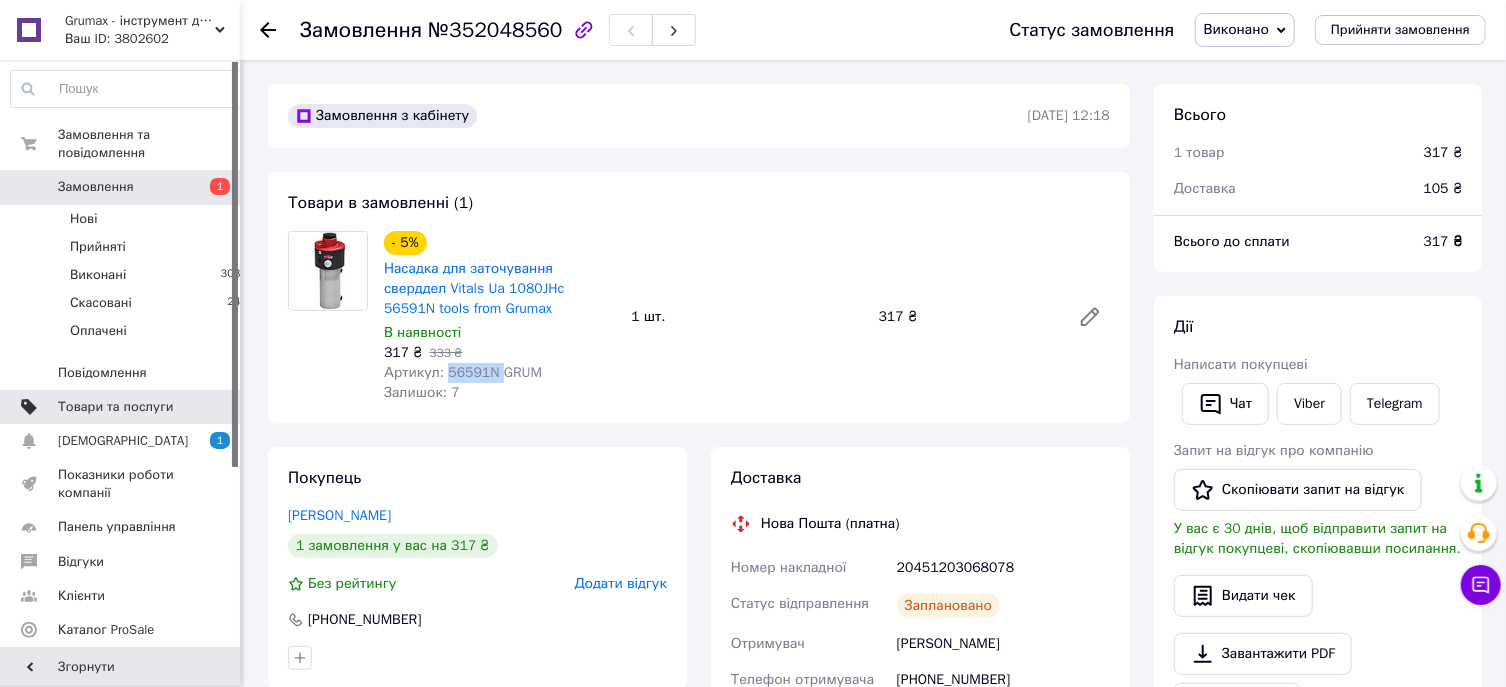 click on "Товари та послуги" at bounding box center (115, 407) 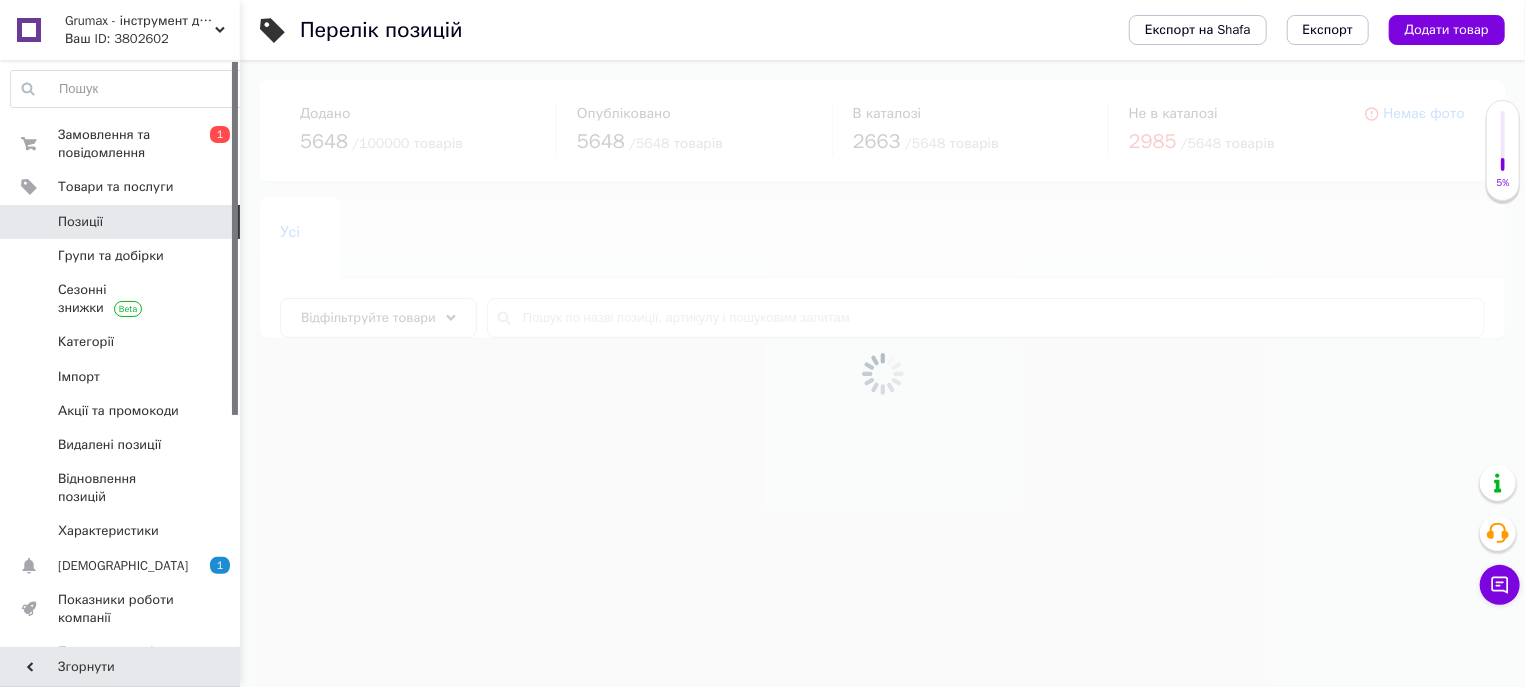 click at bounding box center [882, 373] 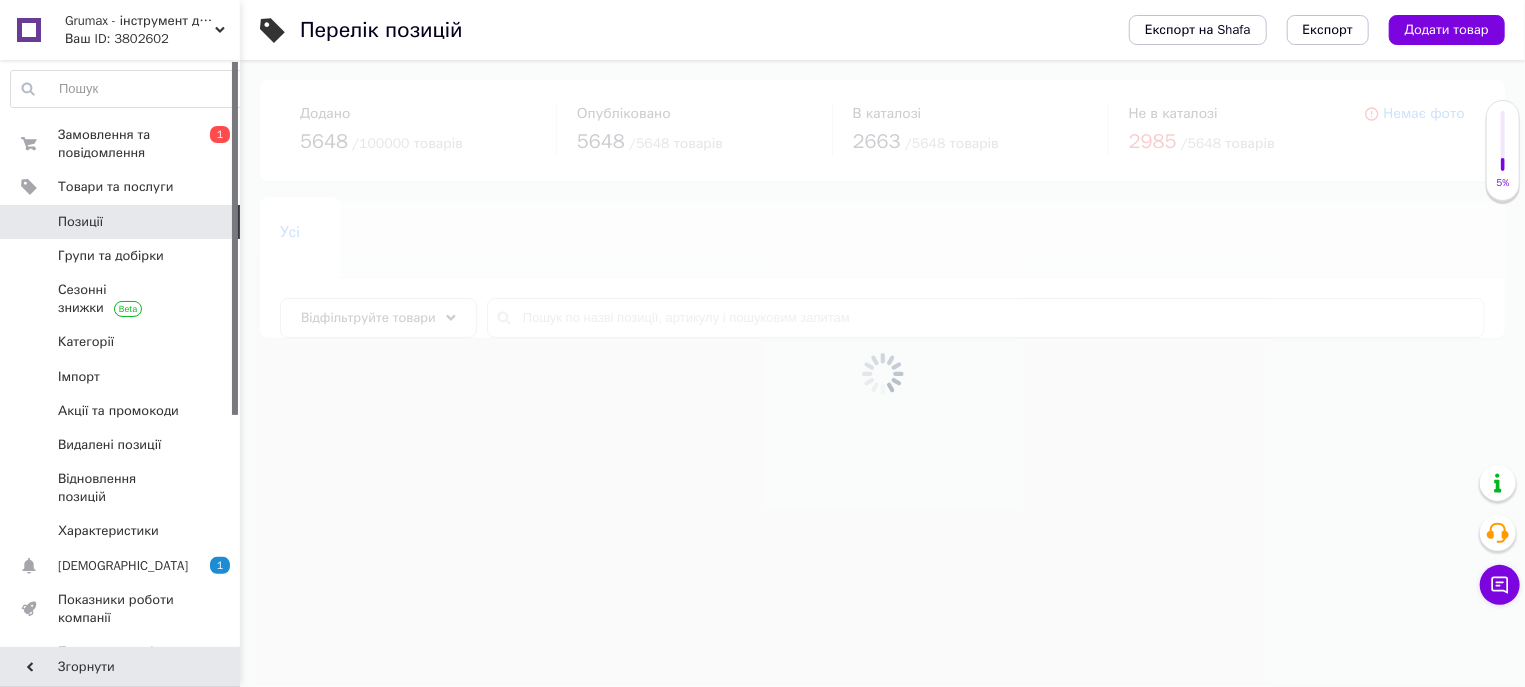 click at bounding box center (882, 373) 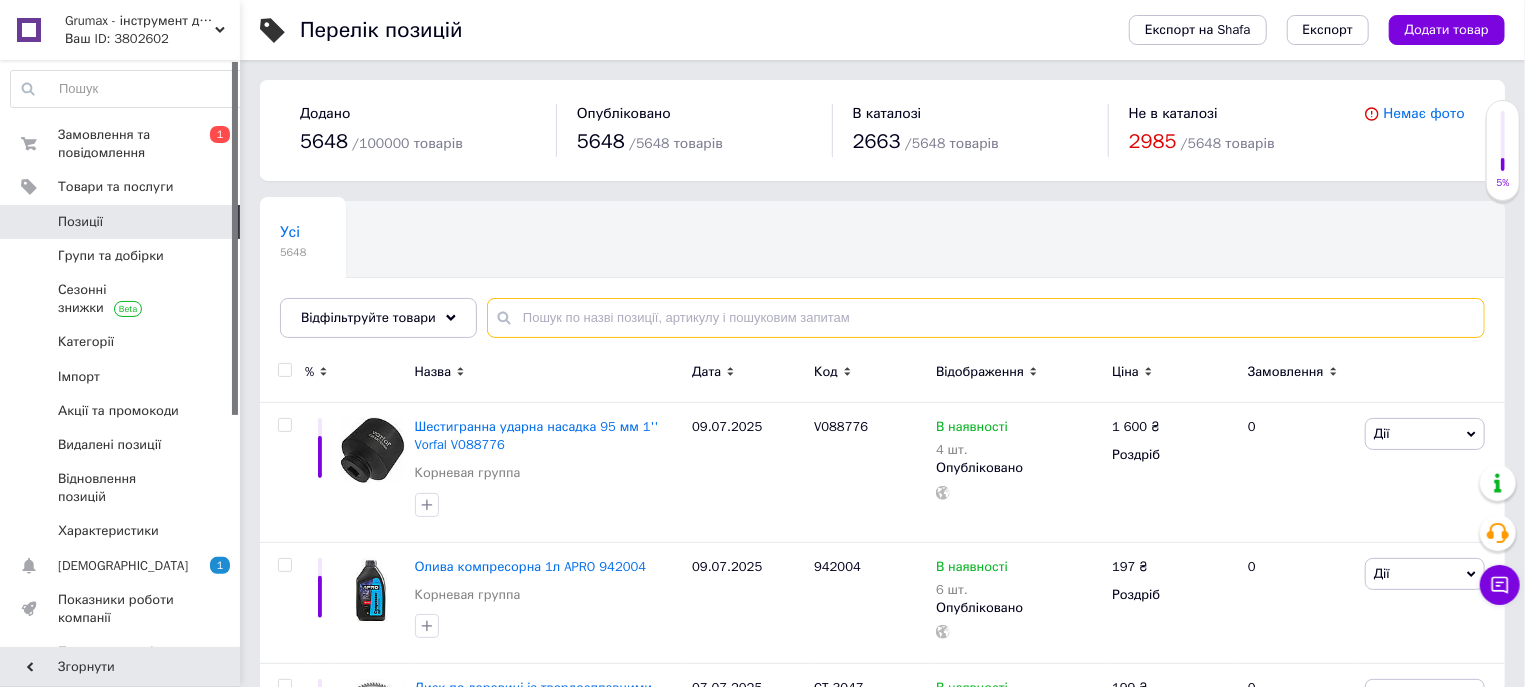 click at bounding box center (986, 318) 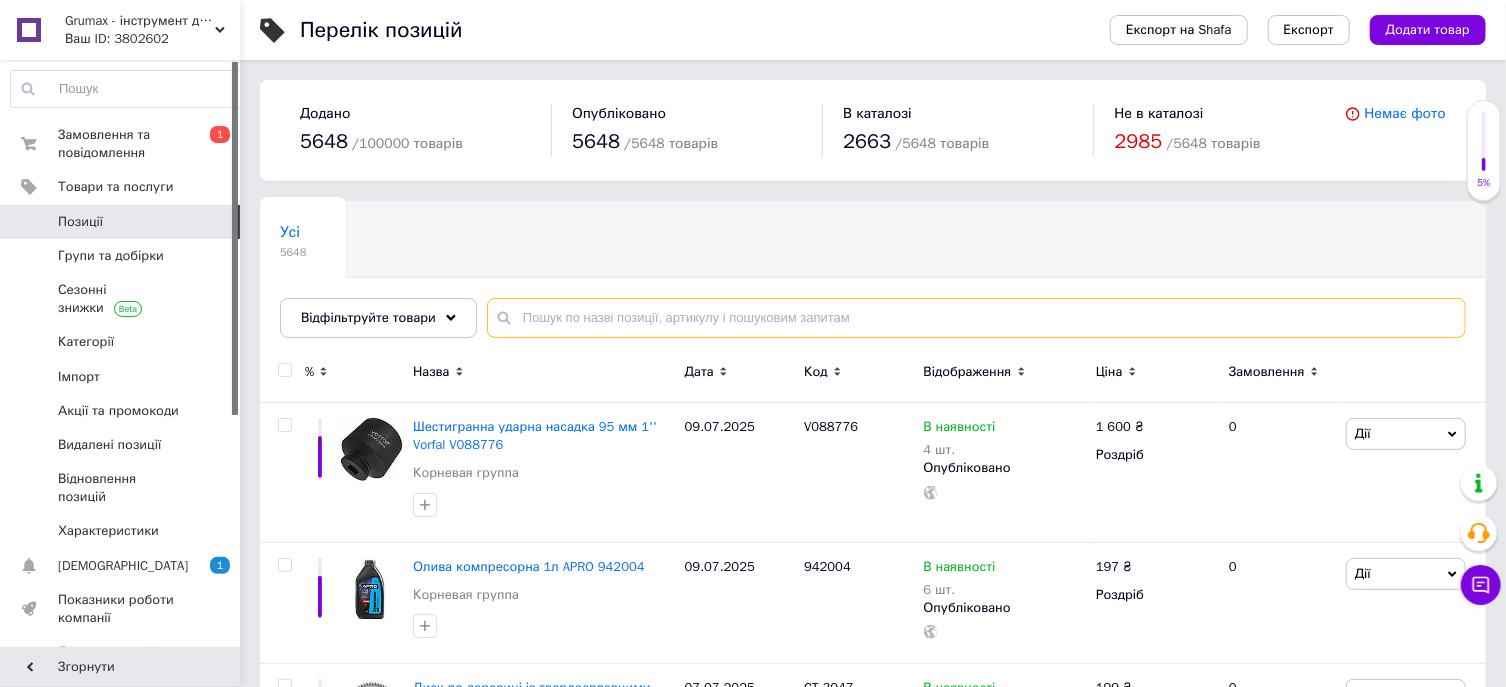 click at bounding box center (976, 318) 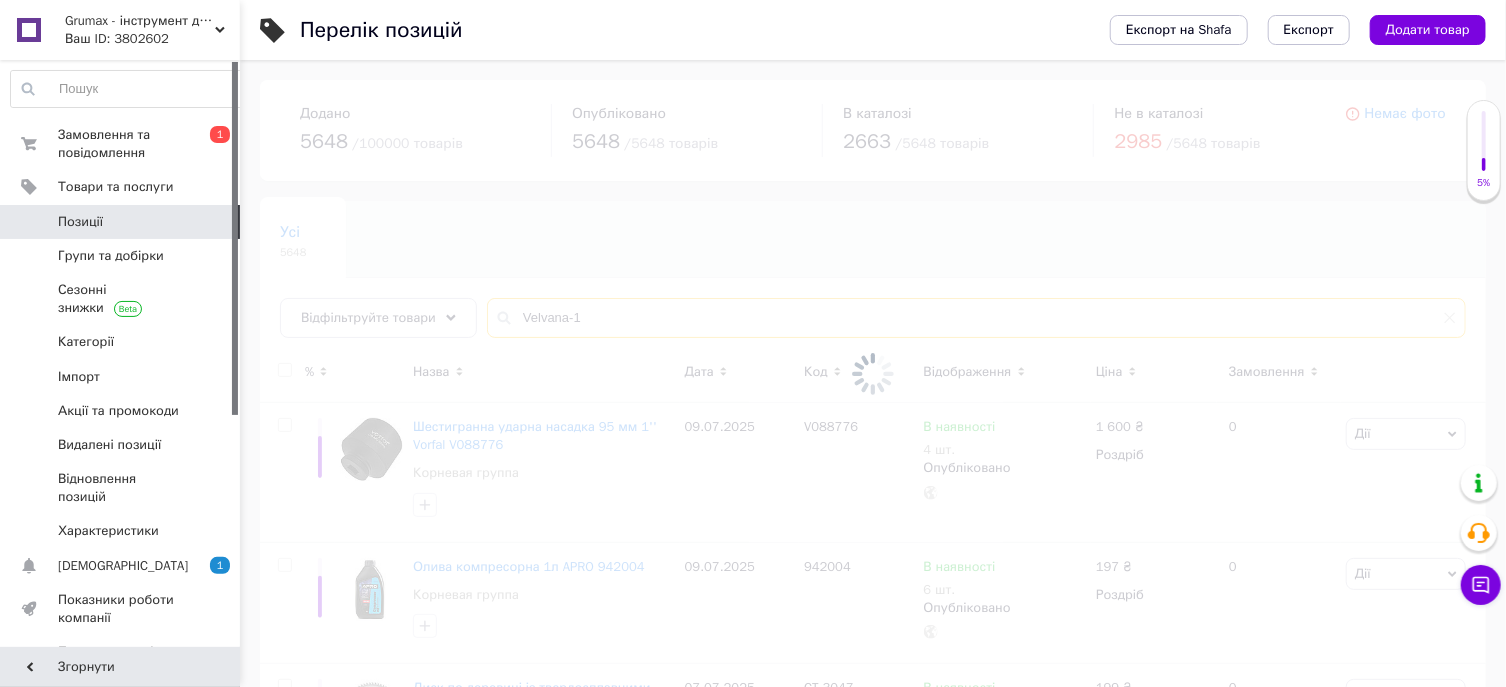 type on "Velvana-1" 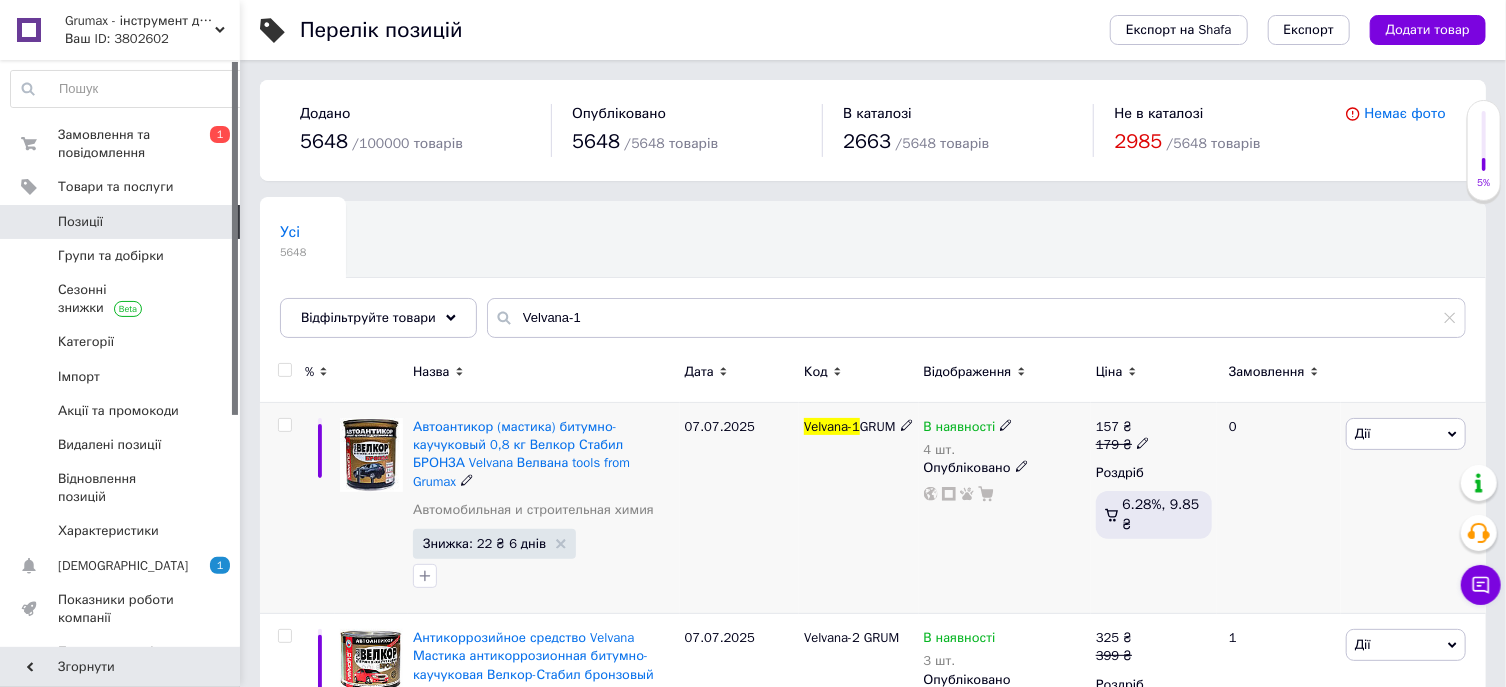 click on "В наявності" at bounding box center [969, 427] 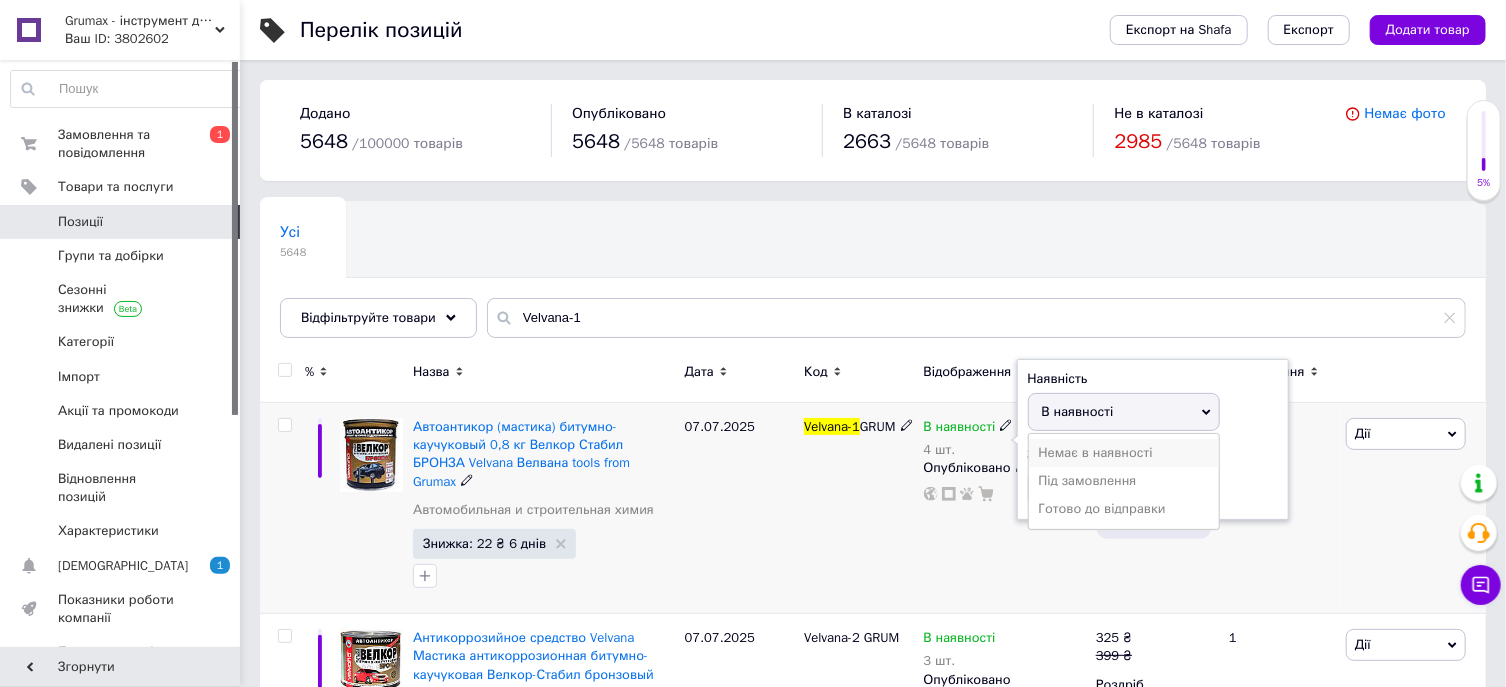 click on "Немає в наявності" at bounding box center (1124, 453) 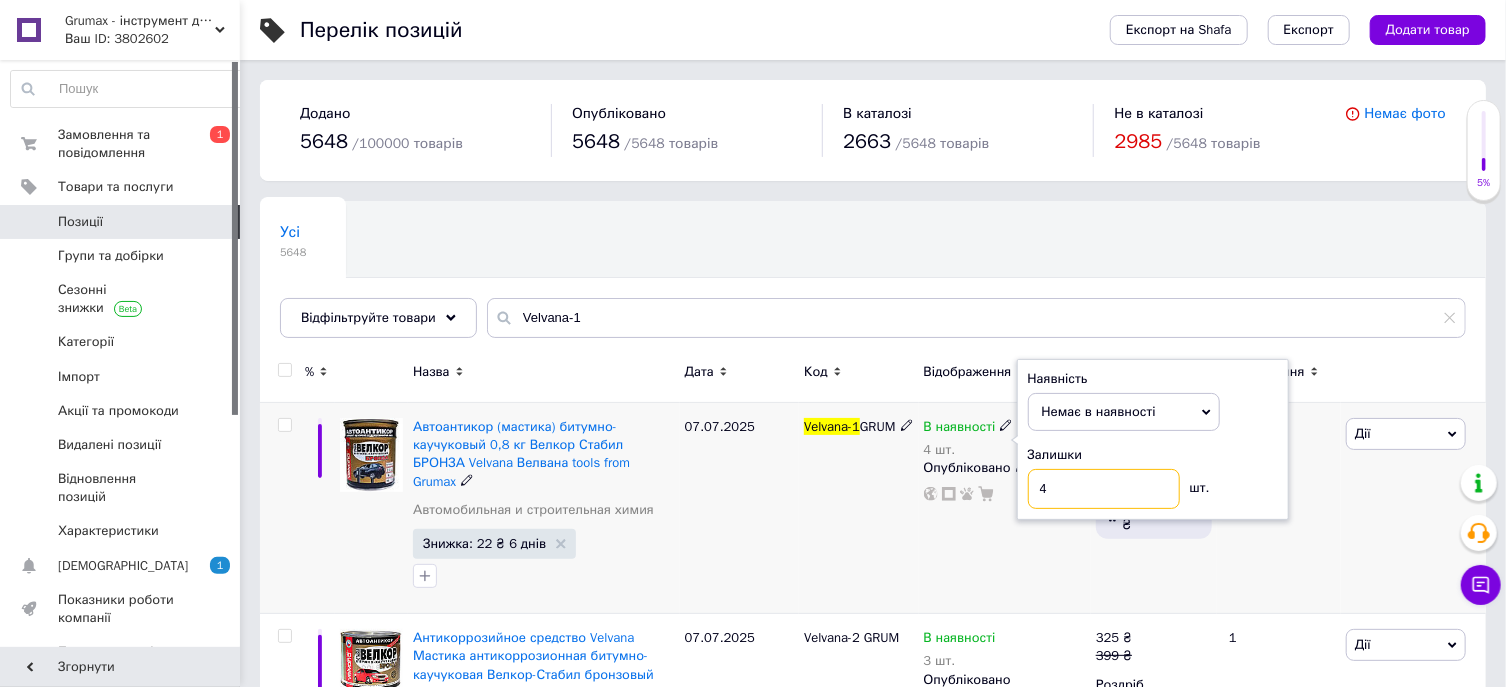 drag, startPoint x: 1100, startPoint y: 481, endPoint x: 1066, endPoint y: 495, distance: 36.769554 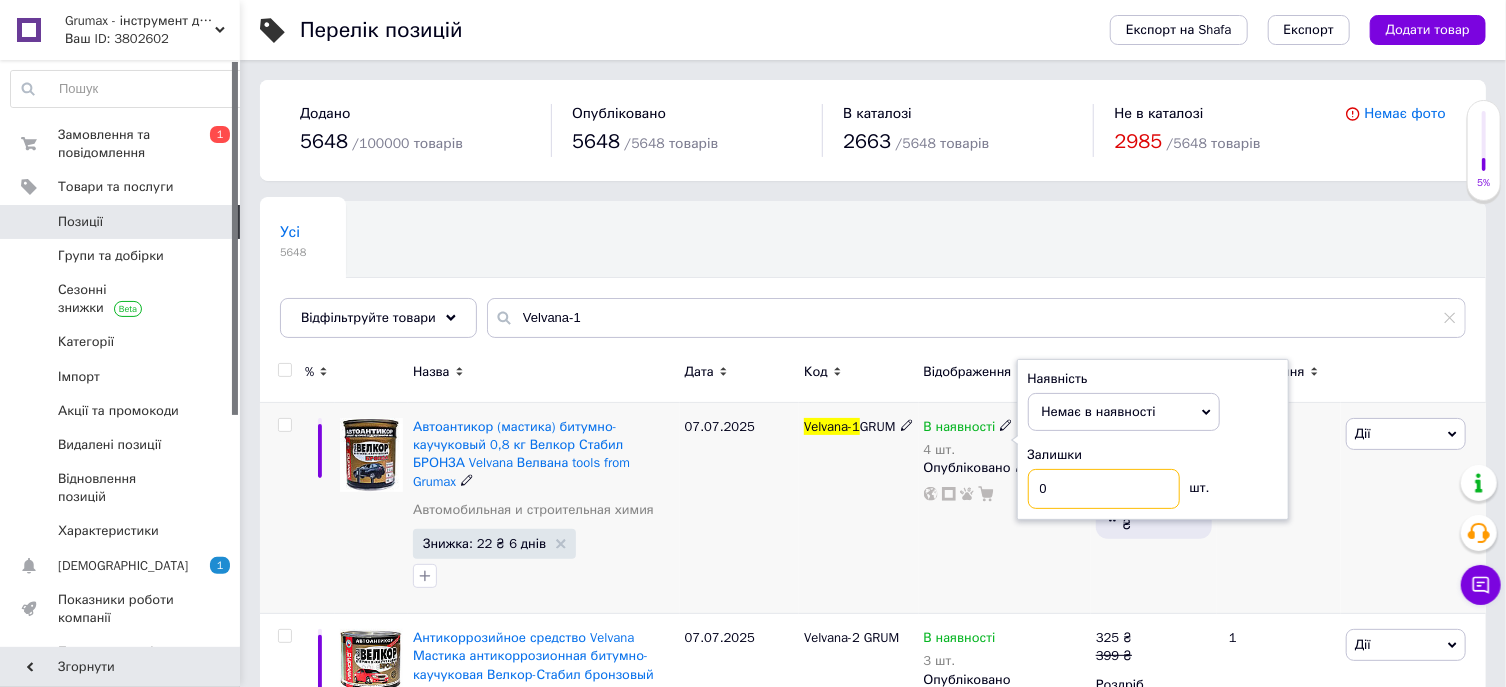 type on "0" 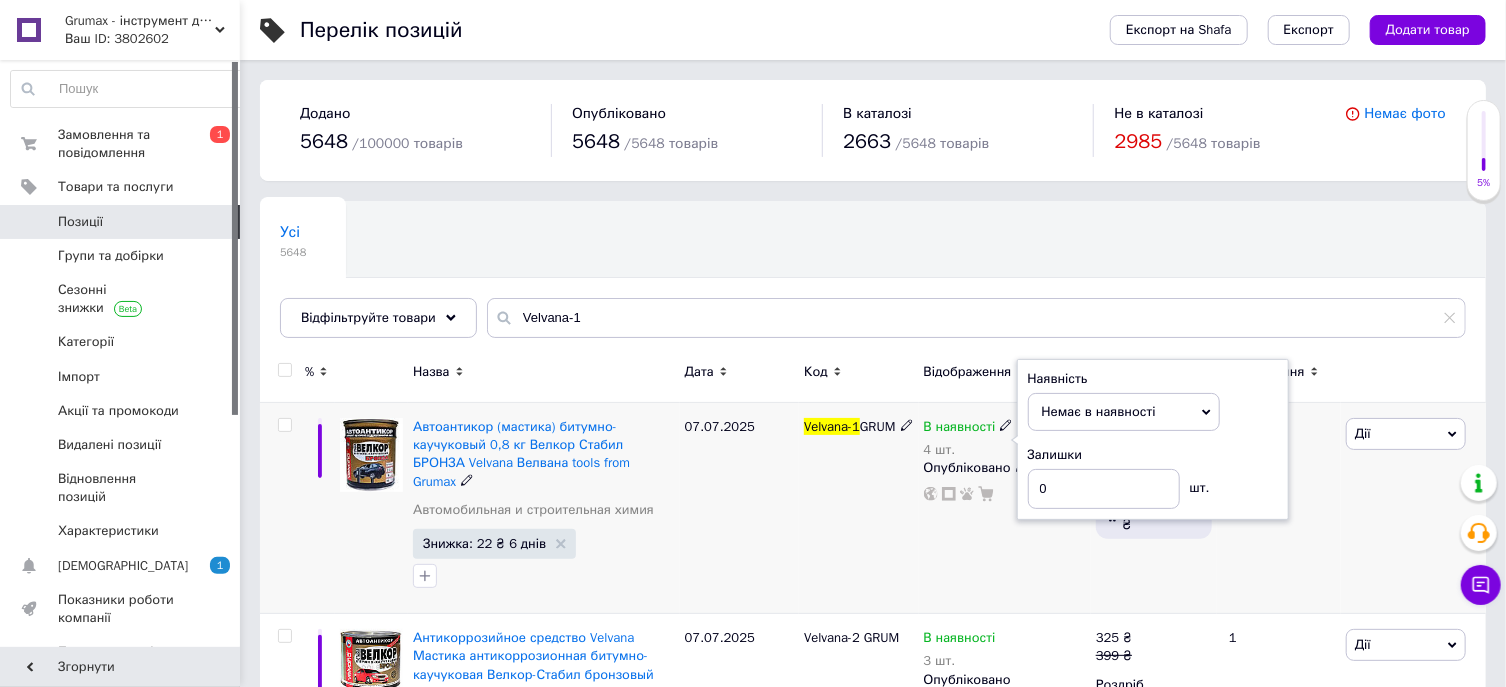 click on "Velvana-1    GRUM" at bounding box center (858, 508) 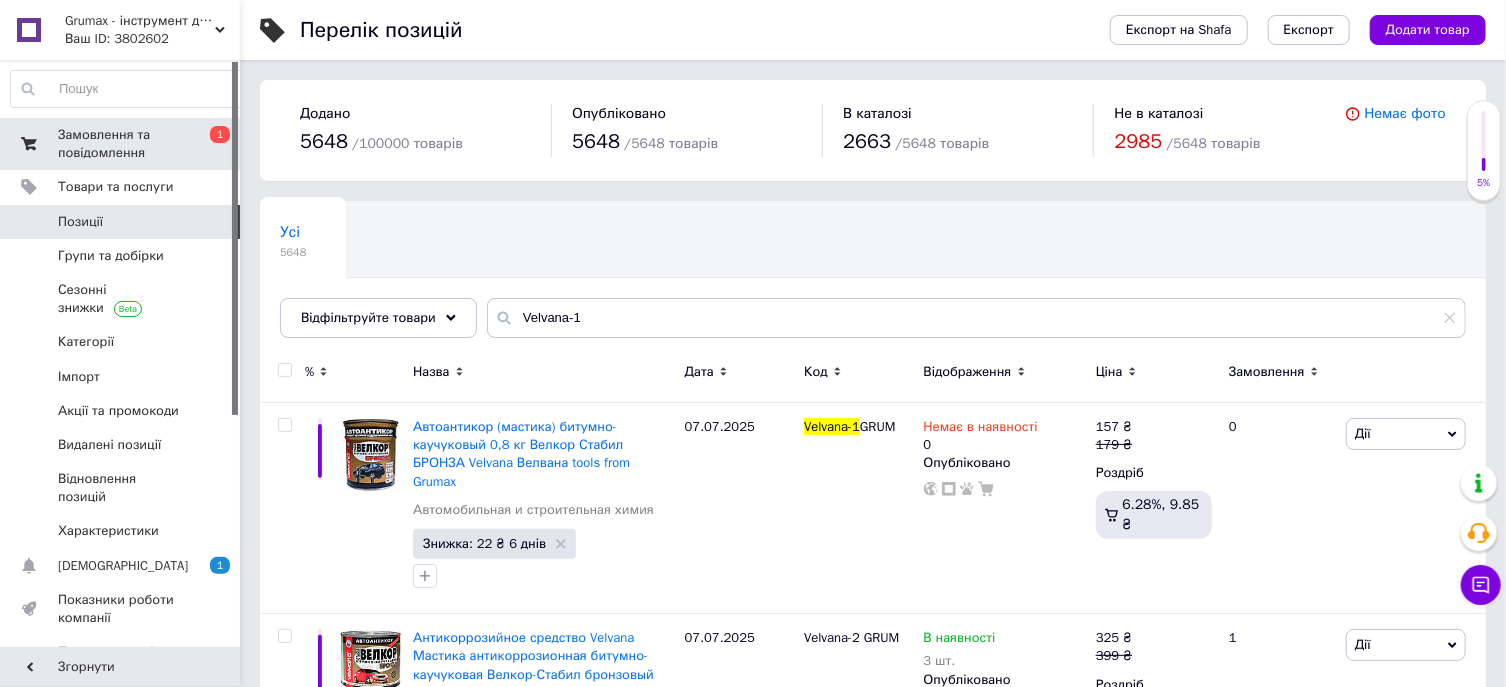 click on "Замовлення та повідомлення" at bounding box center [121, 144] 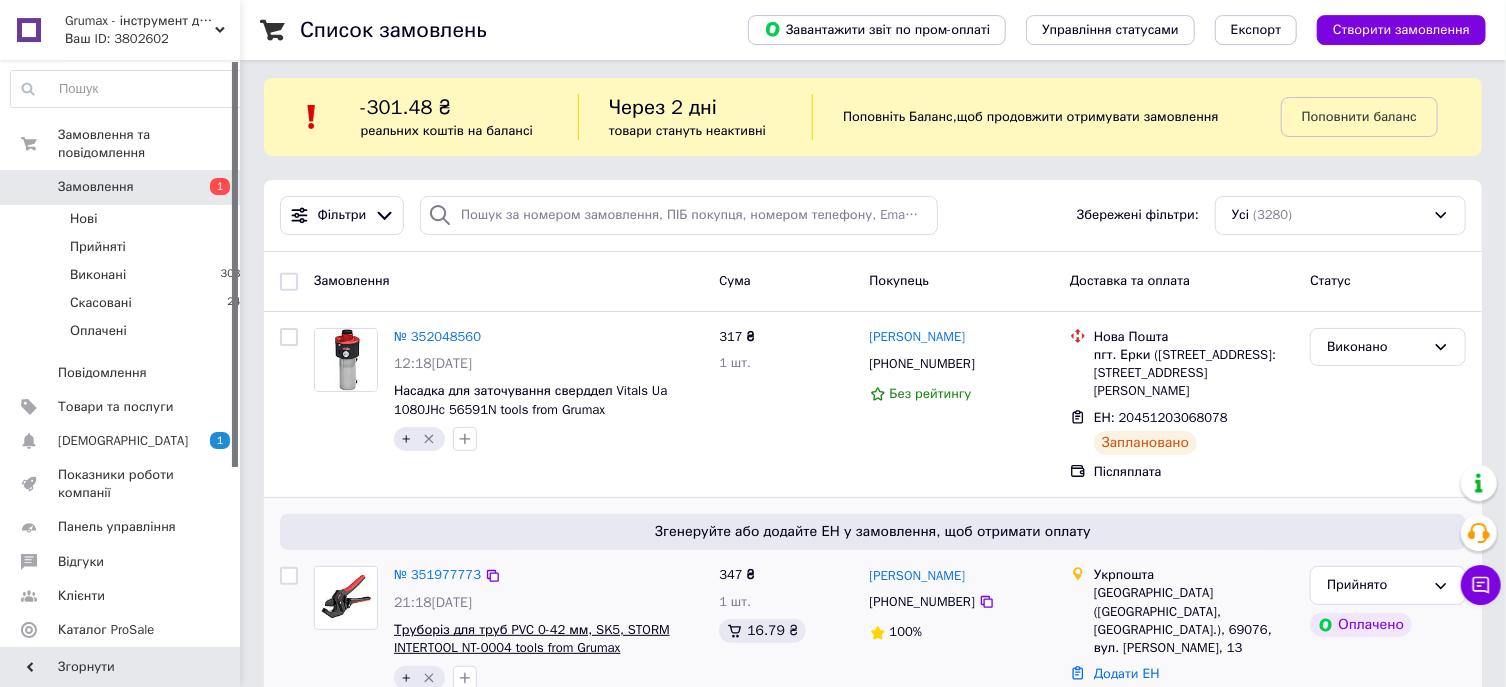 scroll, scrollTop: 0, scrollLeft: 0, axis: both 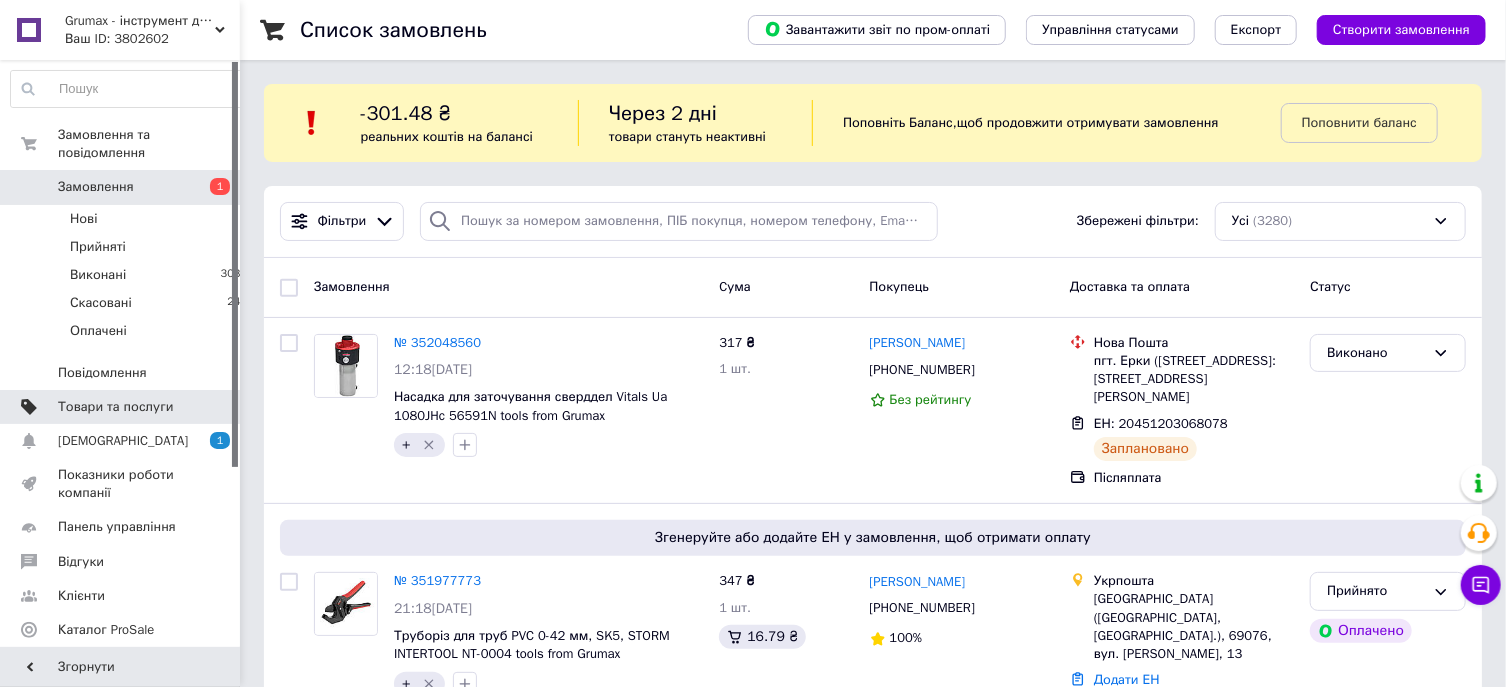 click on "Товари та послуги" at bounding box center (115, 407) 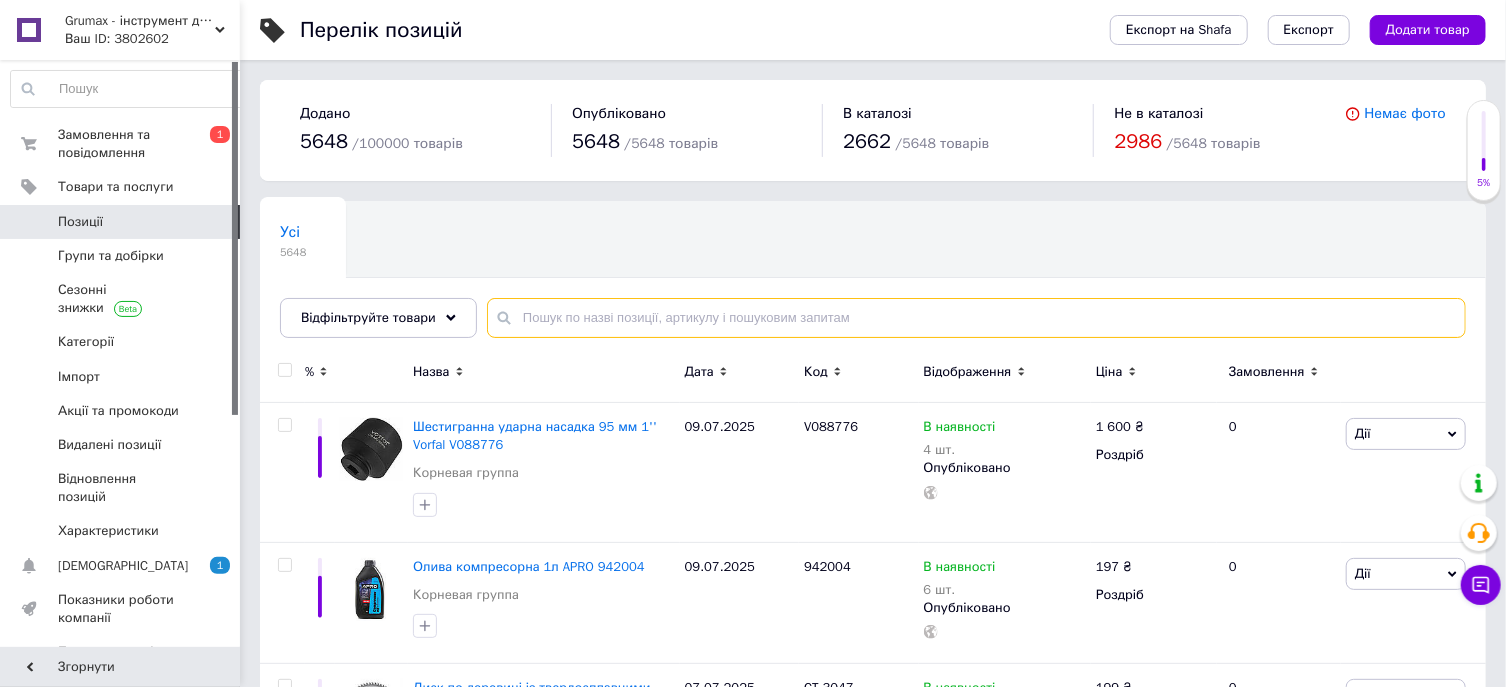click at bounding box center (976, 318) 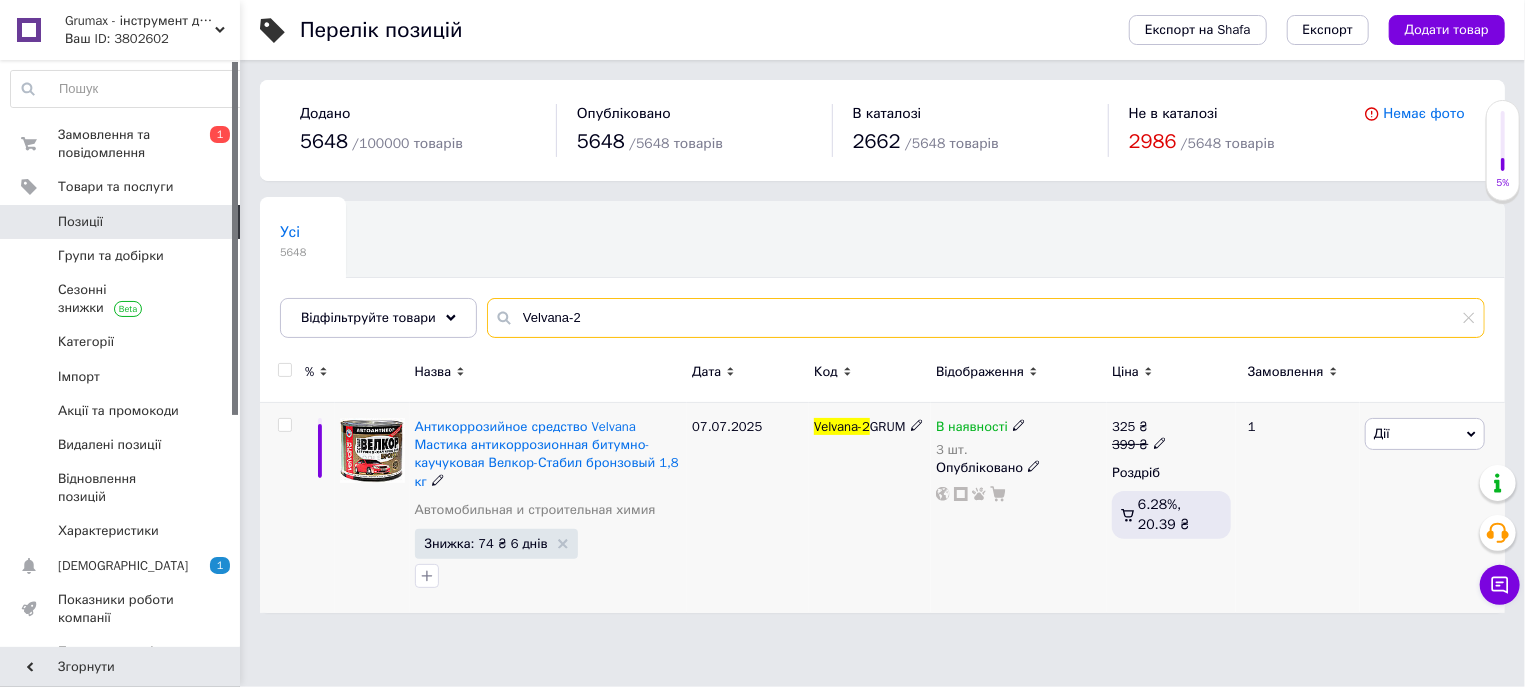 type on "Velvana-2" 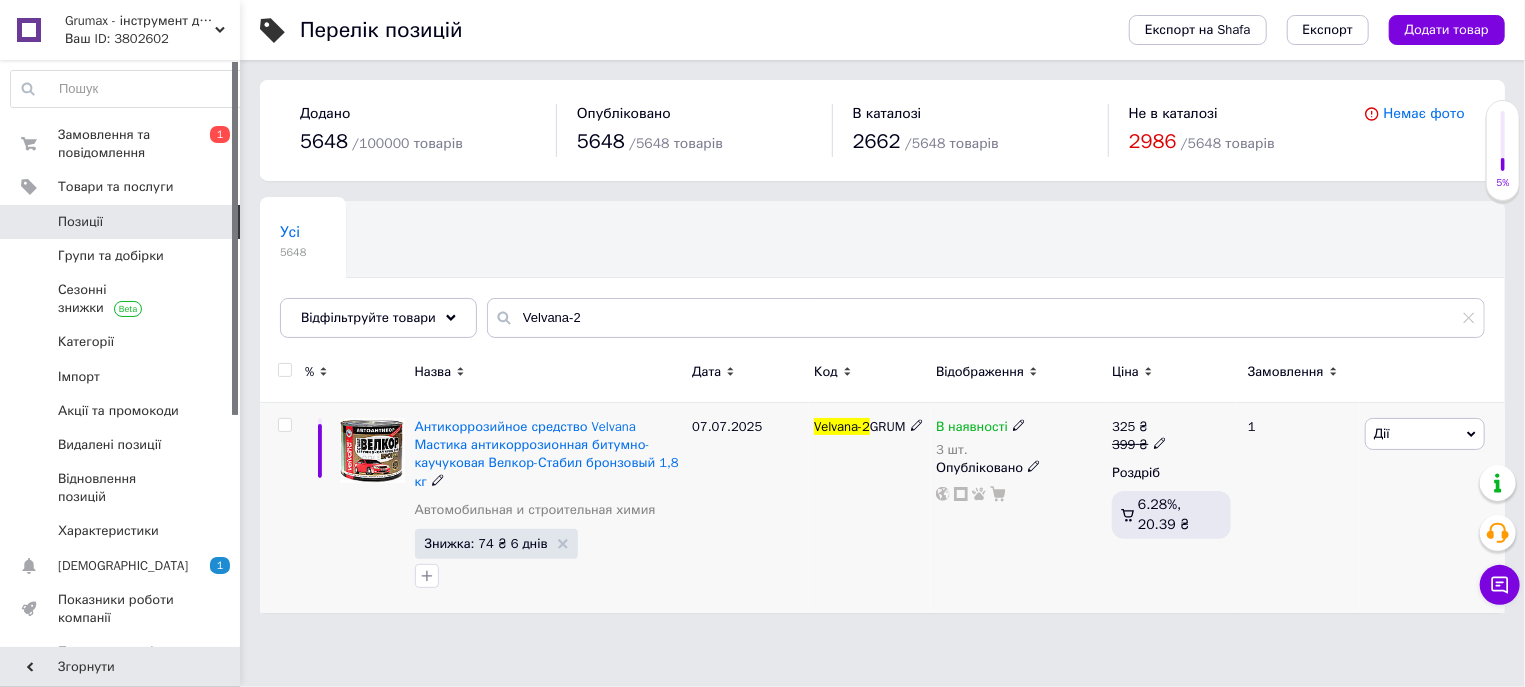 click 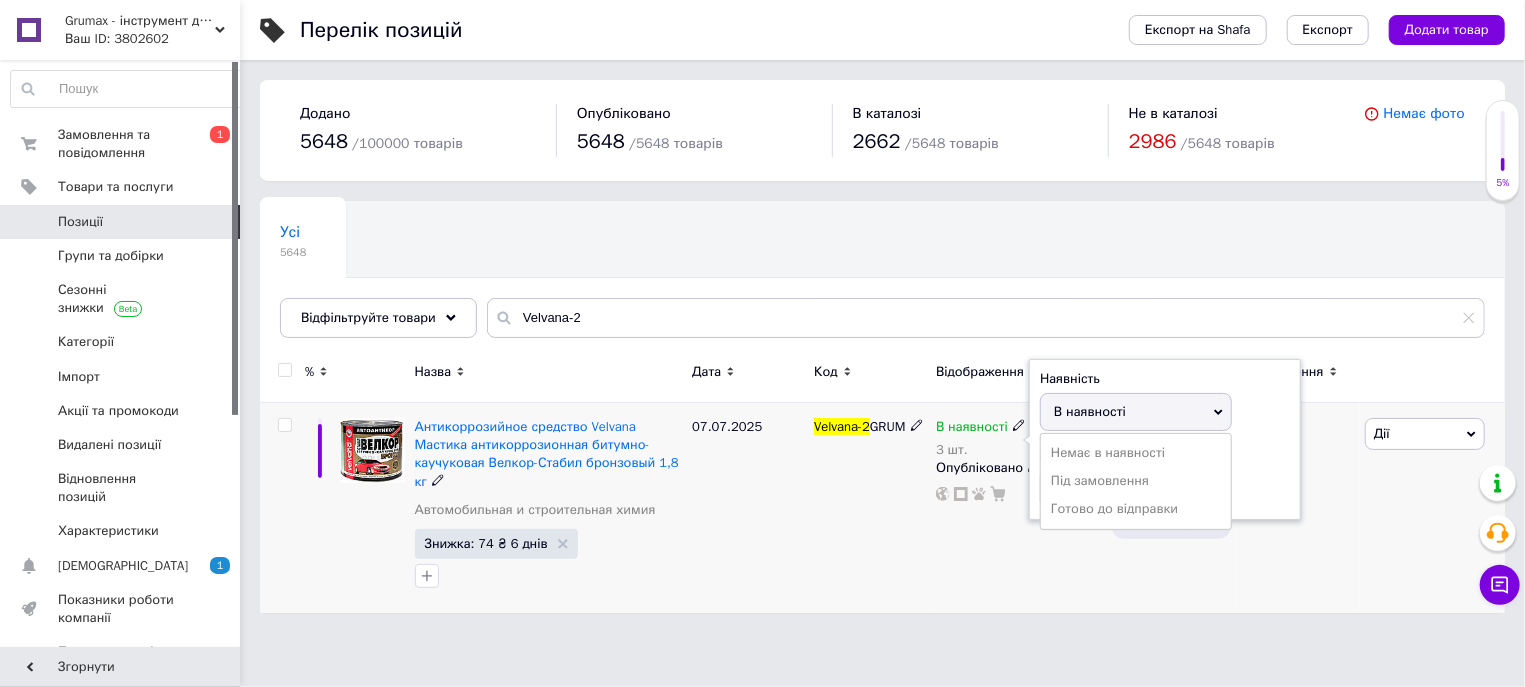 drag, startPoint x: 1111, startPoint y: 457, endPoint x: 1113, endPoint y: 470, distance: 13.152946 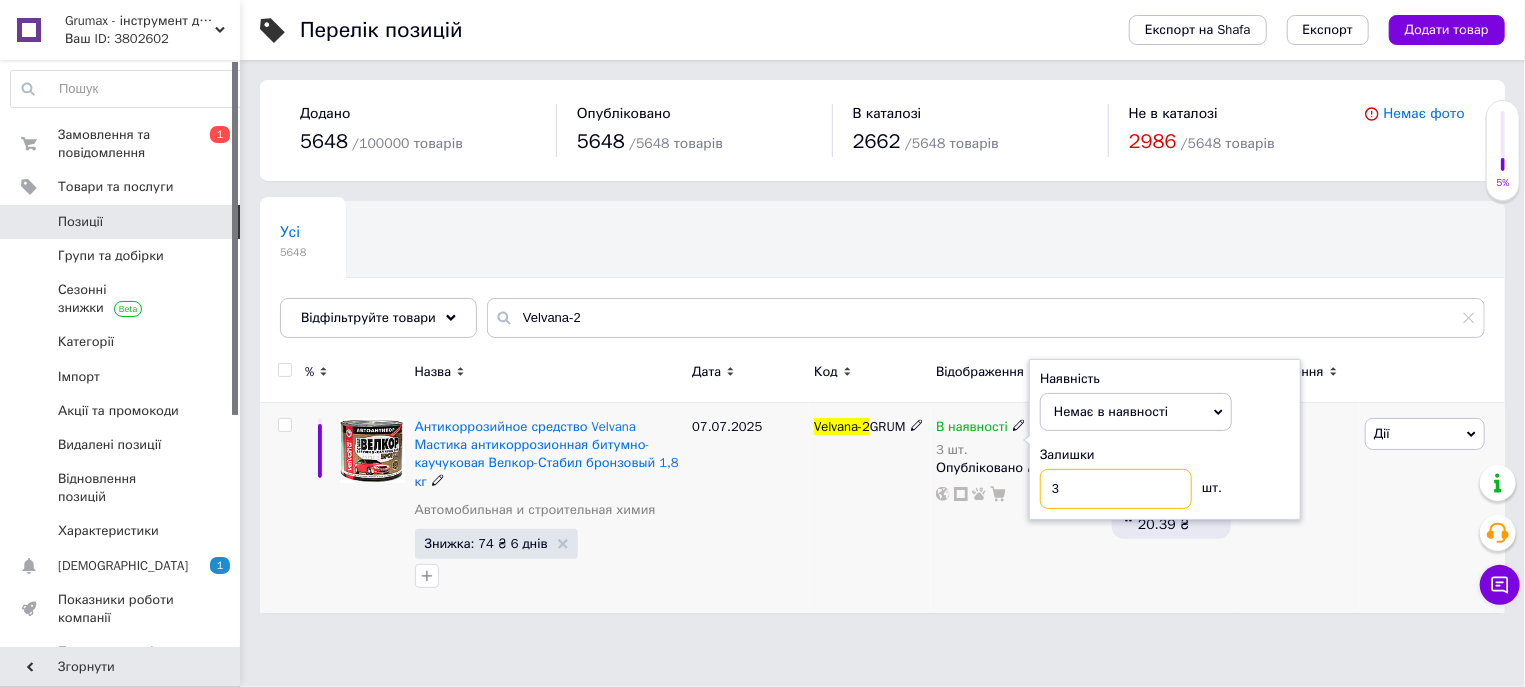 drag, startPoint x: 1118, startPoint y: 484, endPoint x: 1027, endPoint y: 506, distance: 93.62158 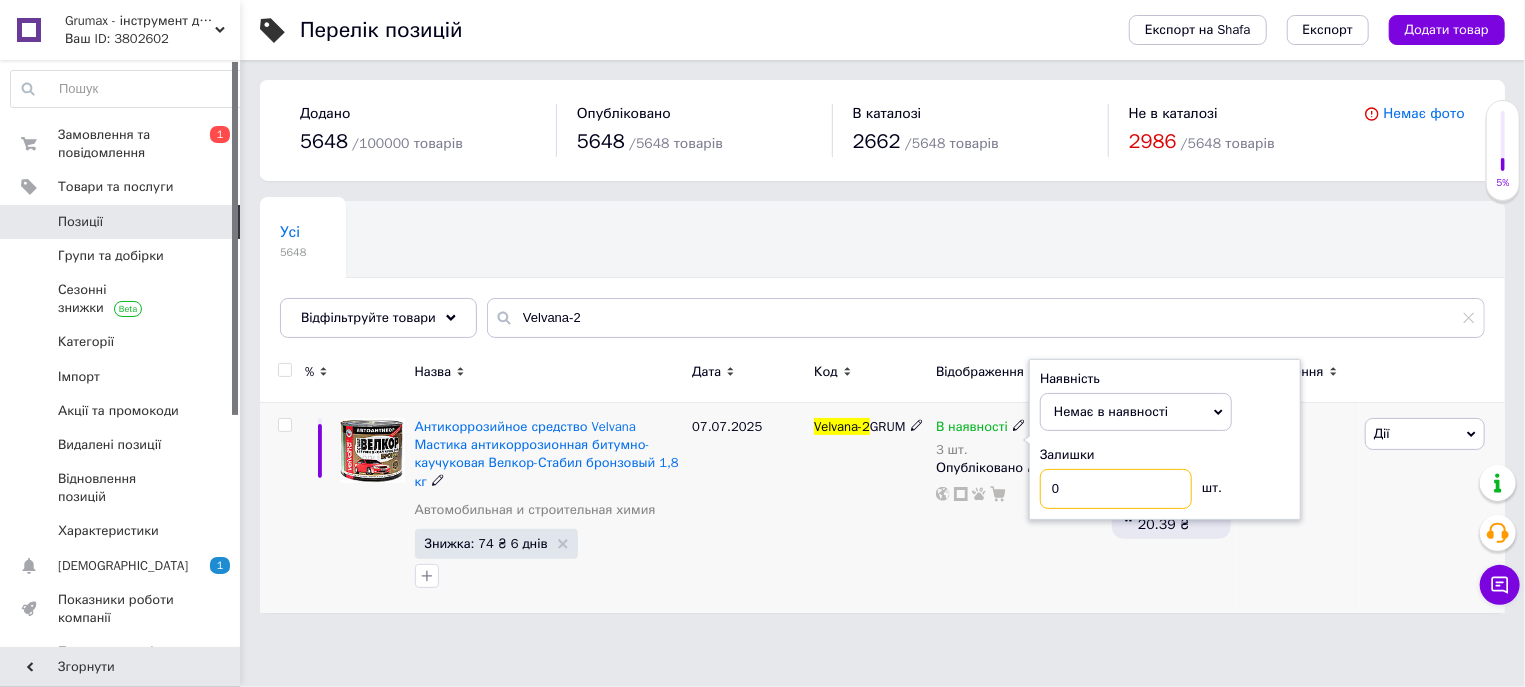 type on "0" 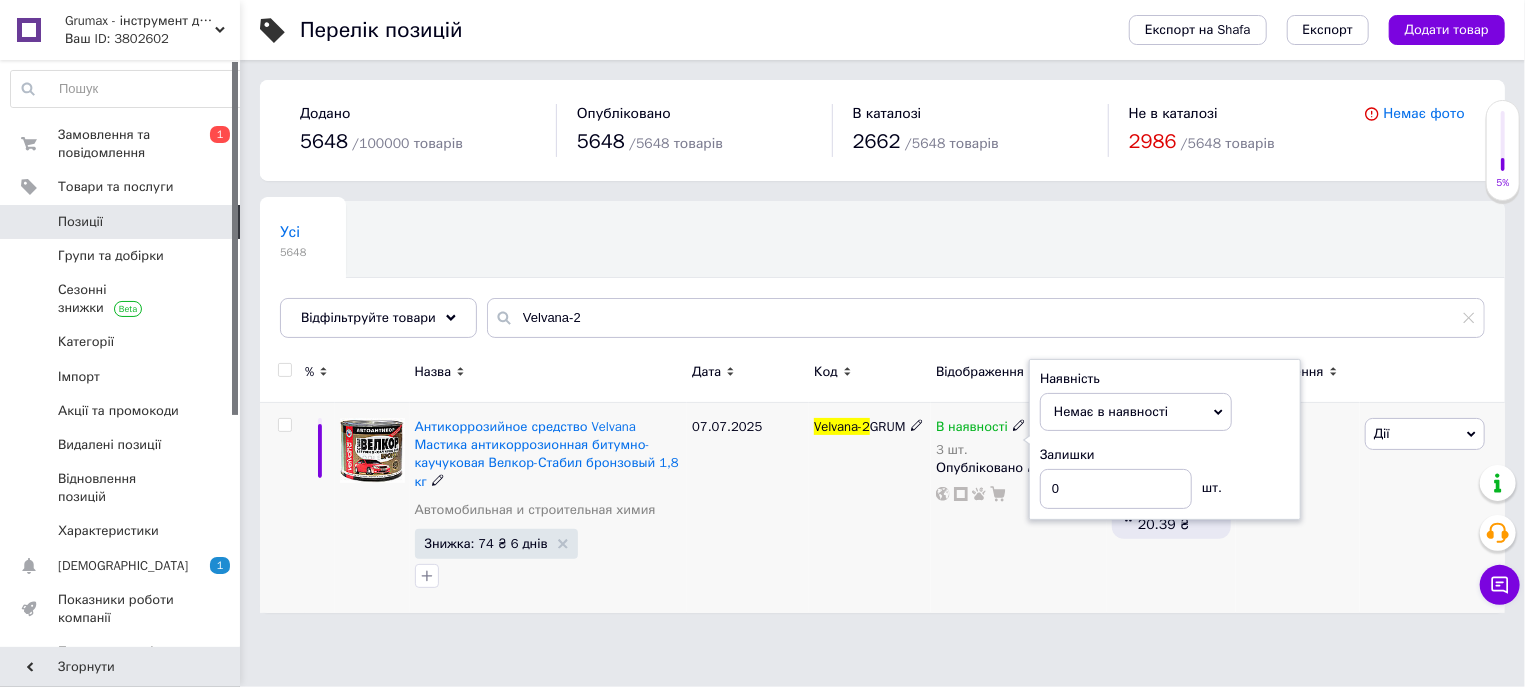click on "07.07.2025" at bounding box center (748, 508) 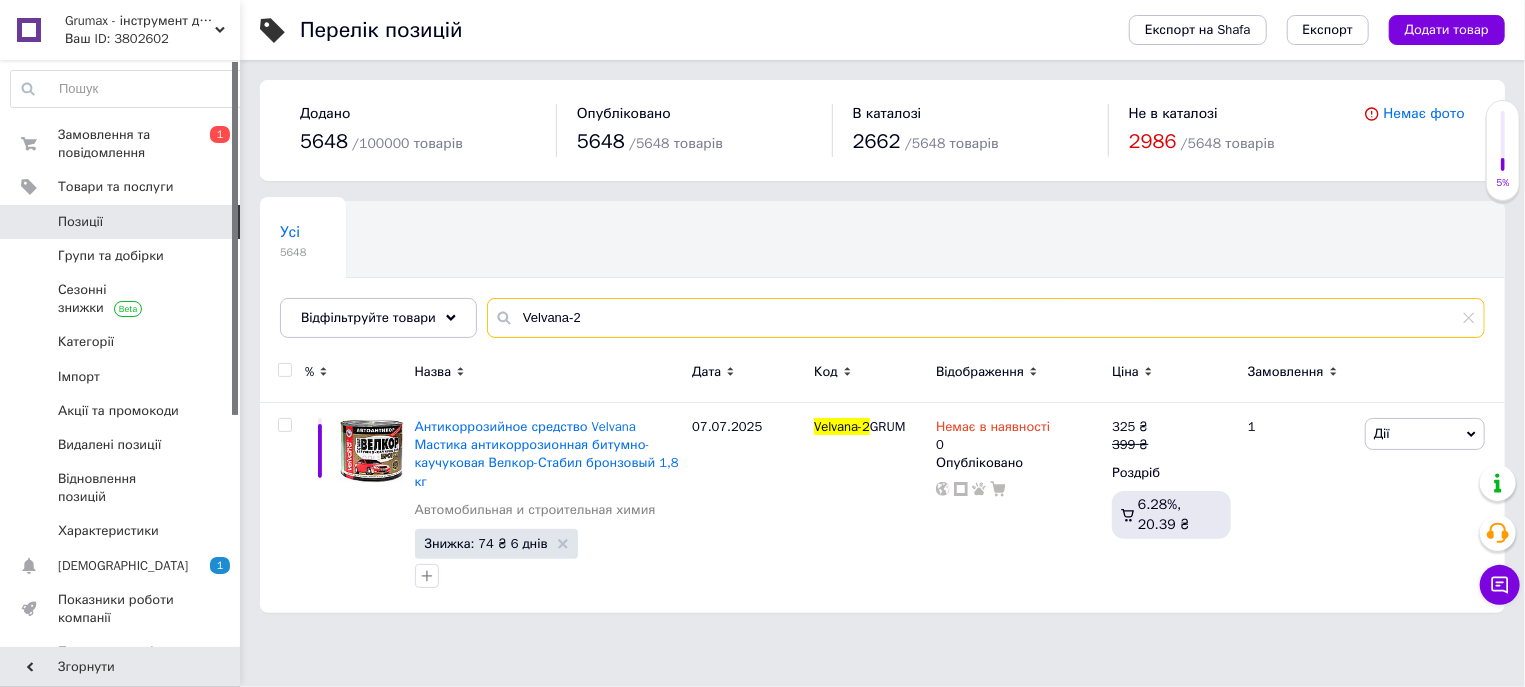 drag, startPoint x: 639, startPoint y: 323, endPoint x: 444, endPoint y: 347, distance: 196.47137 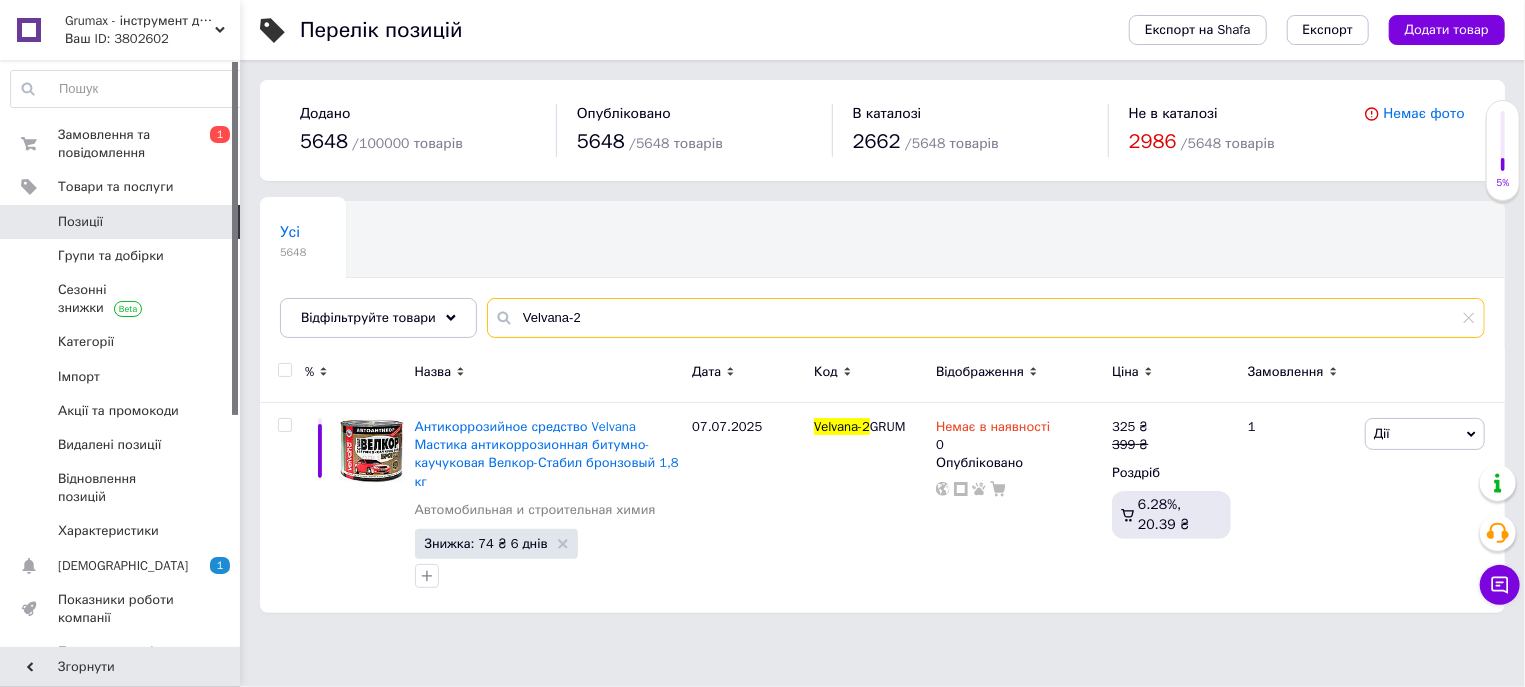 paste on "6220041" 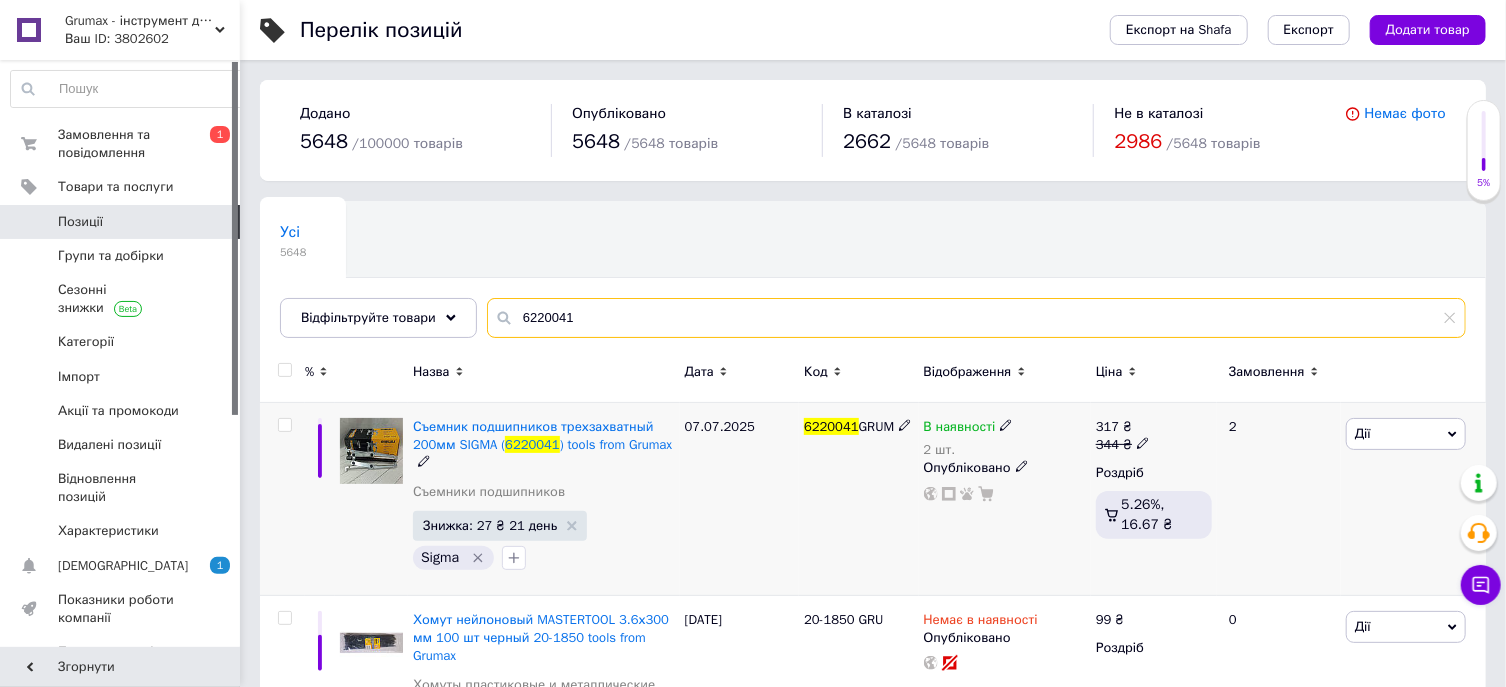 type on "6220041" 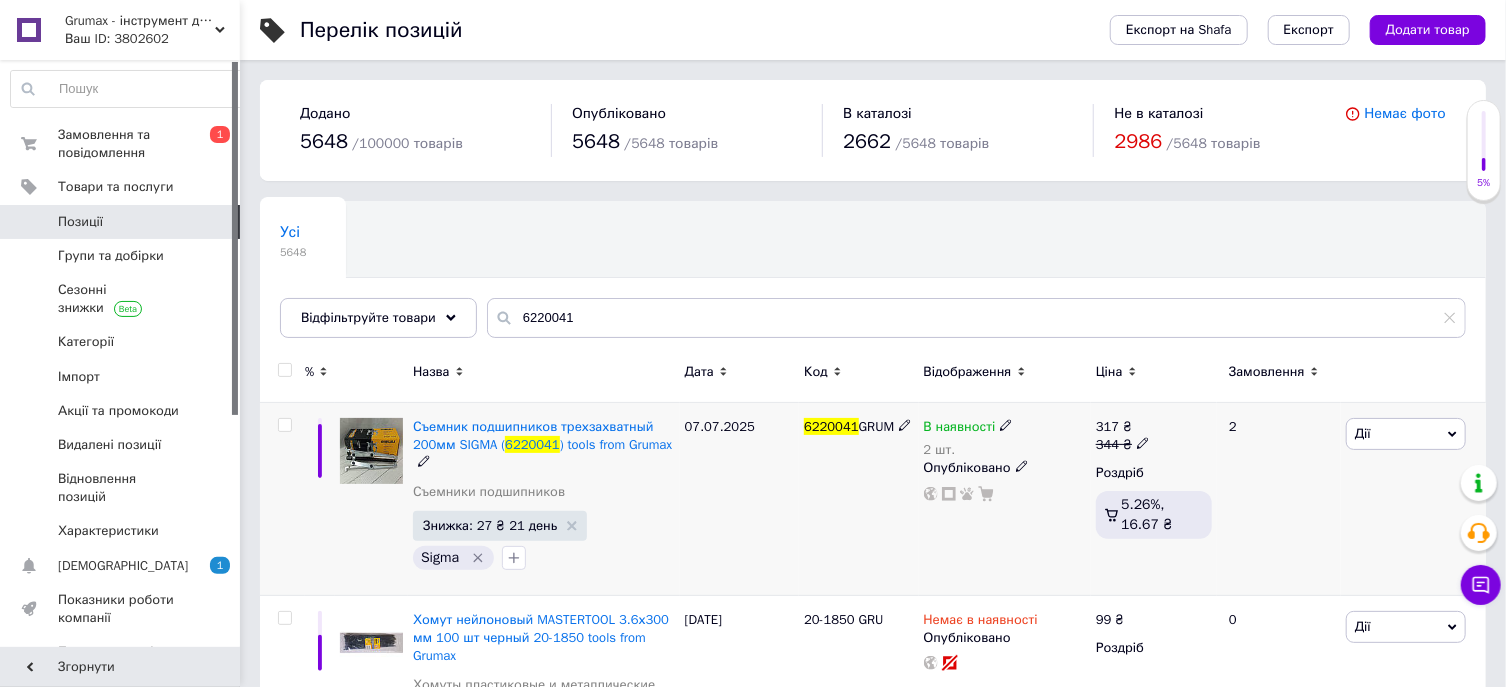 click on "В наявності" at bounding box center [969, 427] 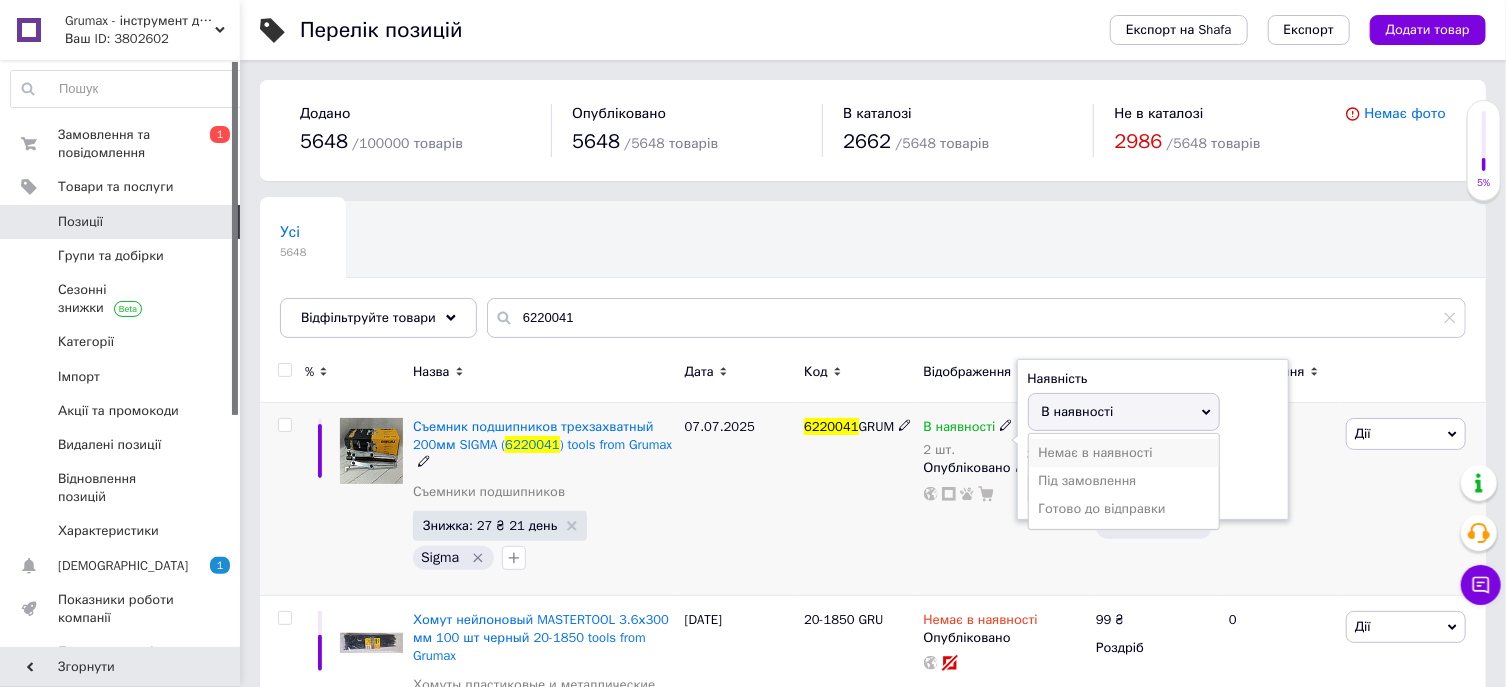 click on "Немає в наявності" at bounding box center [1124, 453] 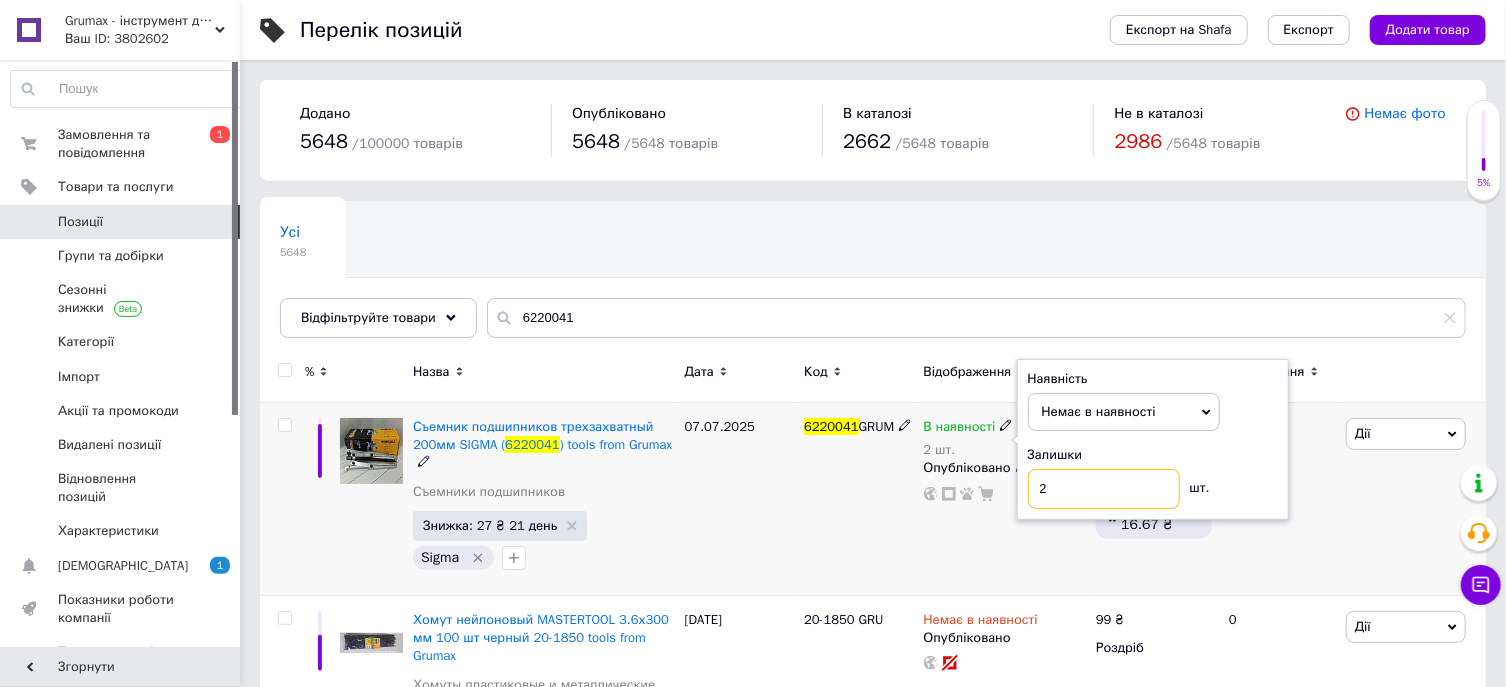 drag, startPoint x: 1013, startPoint y: 489, endPoint x: 942, endPoint y: 499, distance: 71.70077 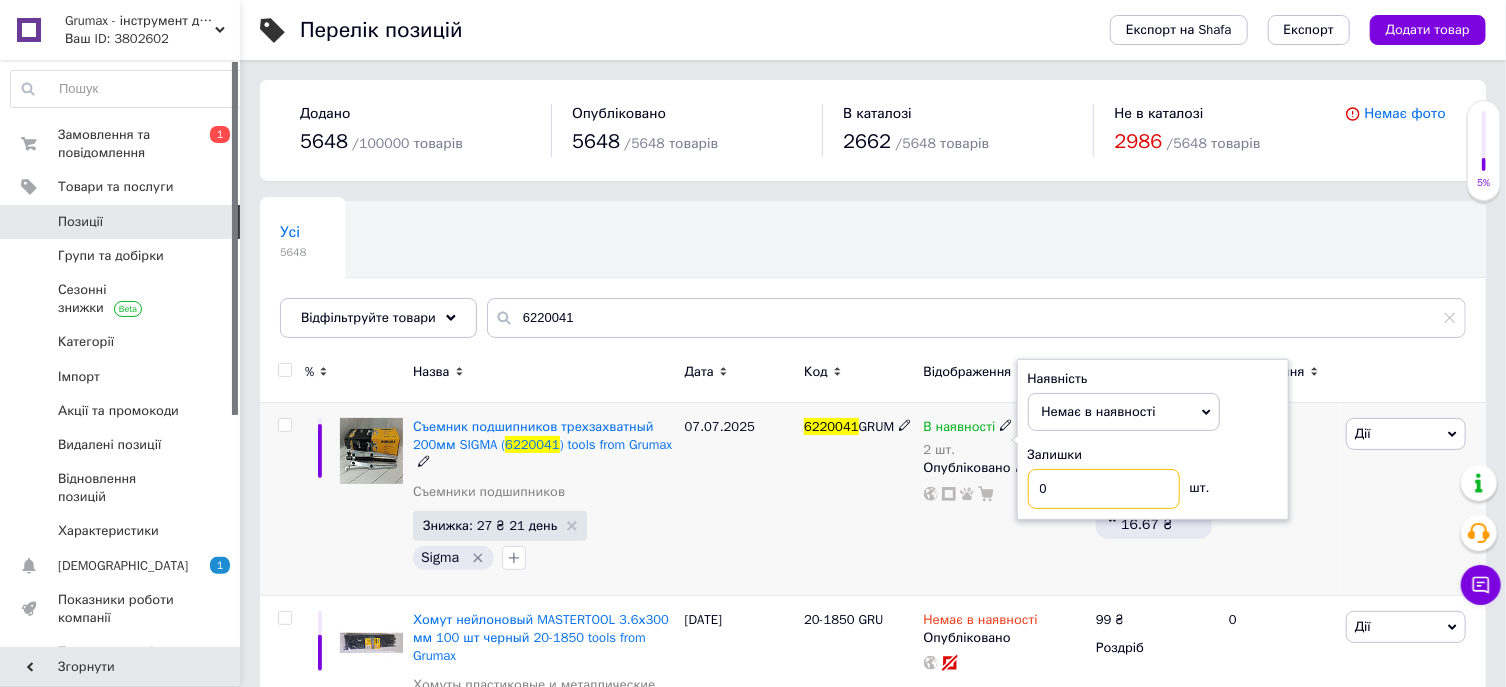 type on "0" 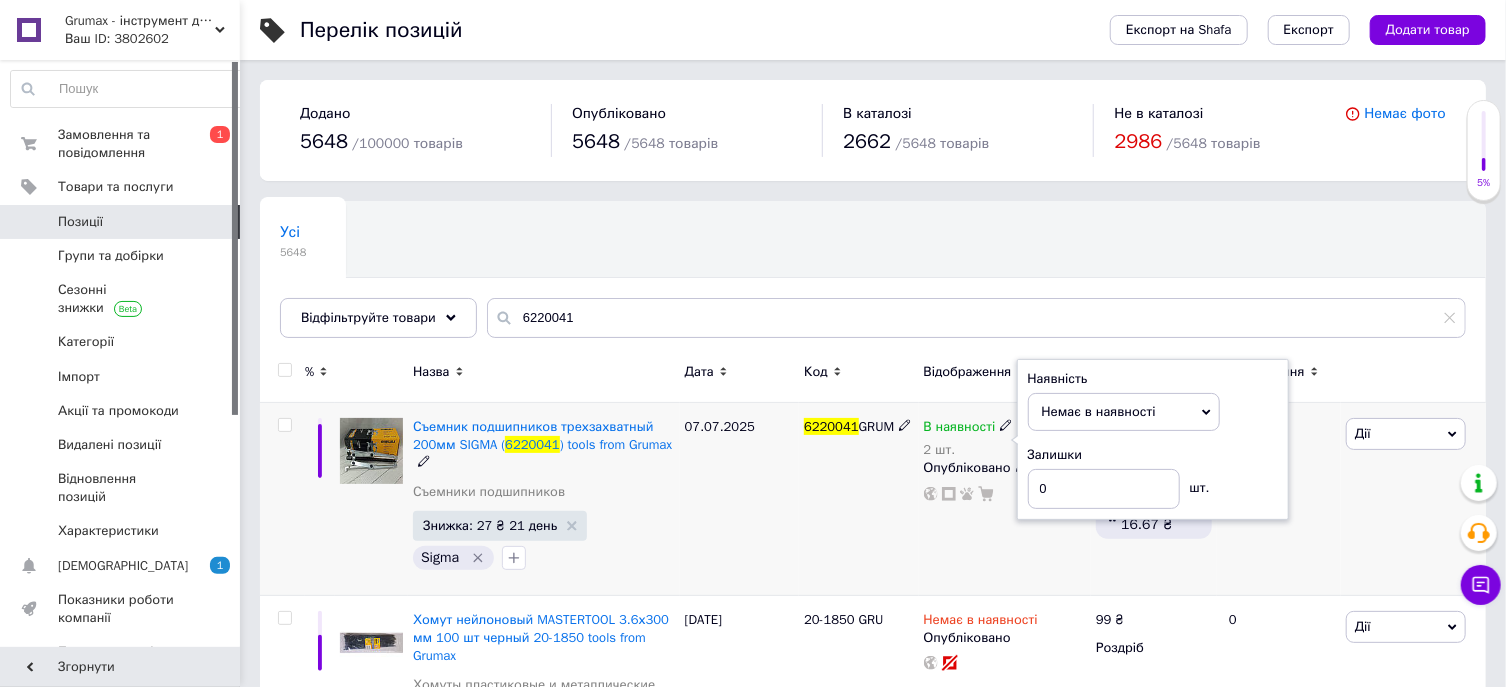 click on "07.07.2025" at bounding box center (739, 499) 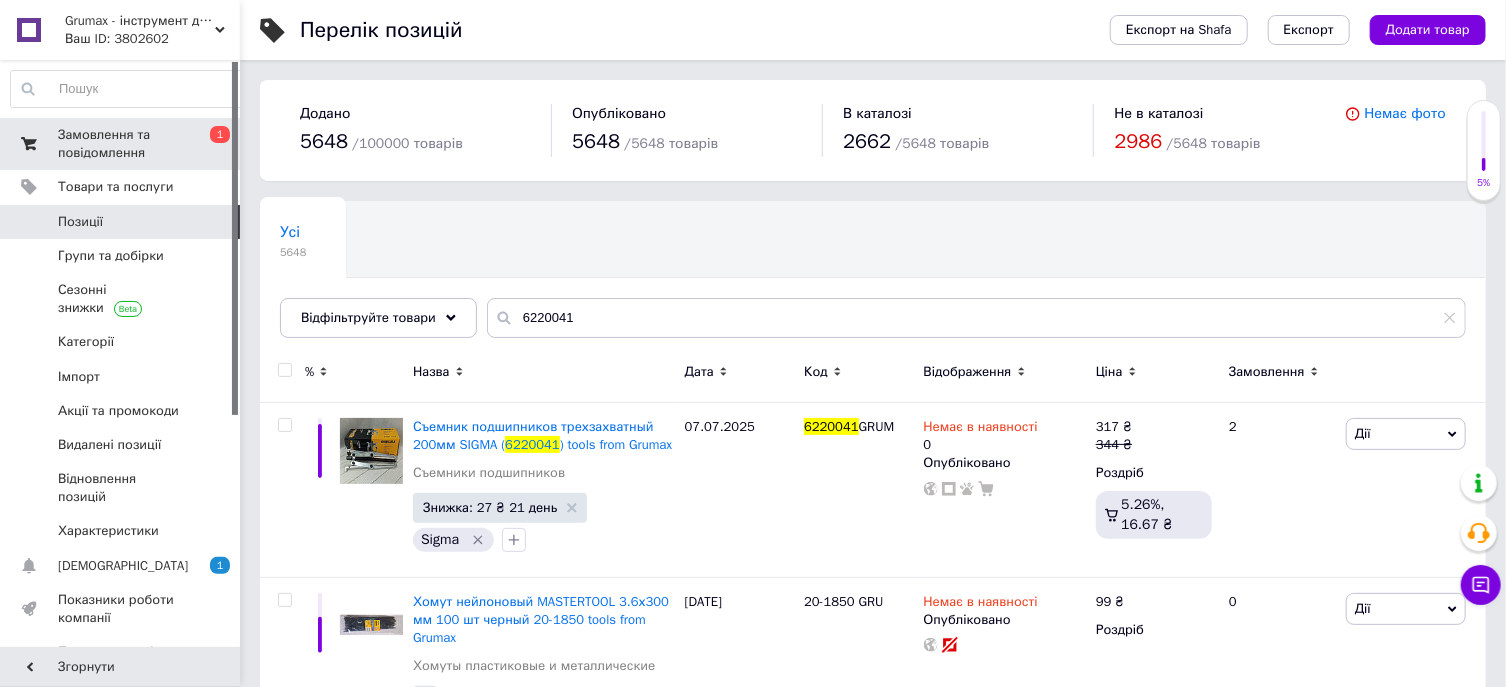 click on "Замовлення та повідомлення 0 1" at bounding box center [129, 144] 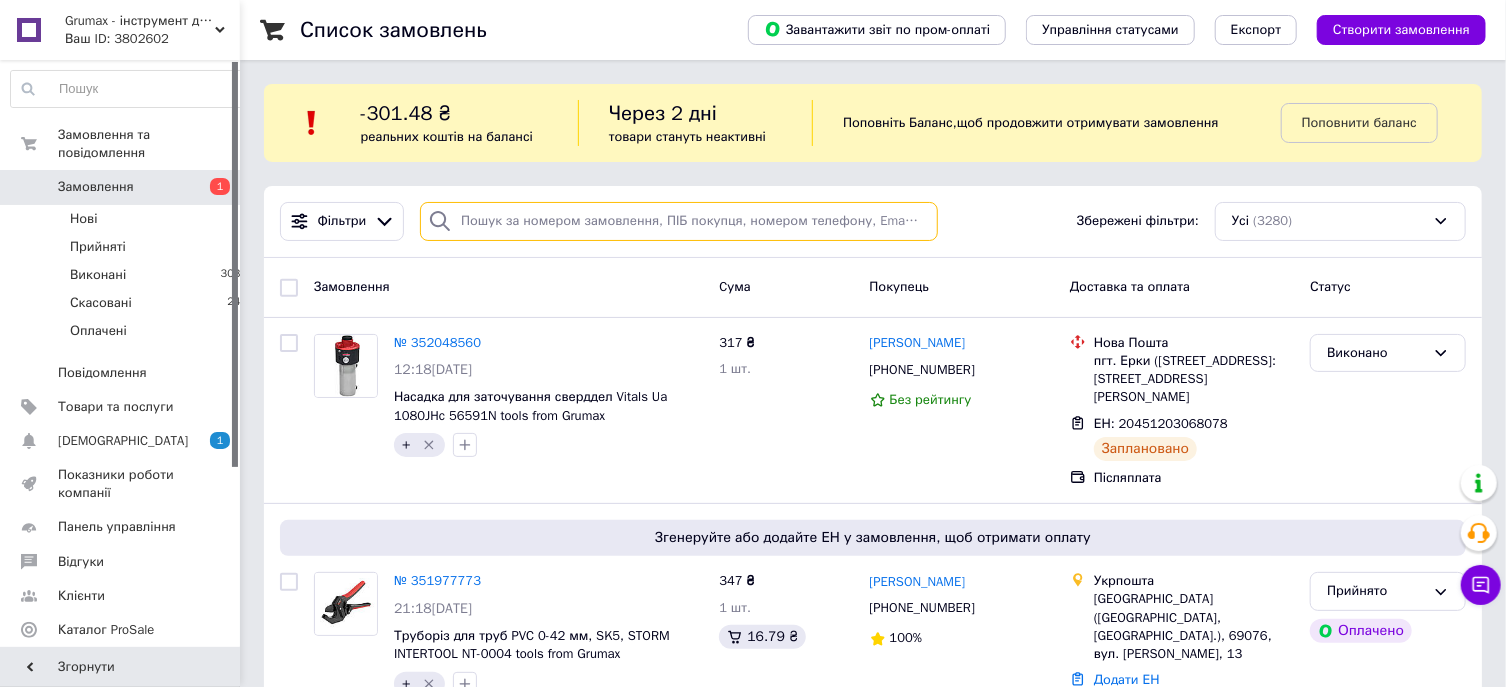 click at bounding box center [679, 221] 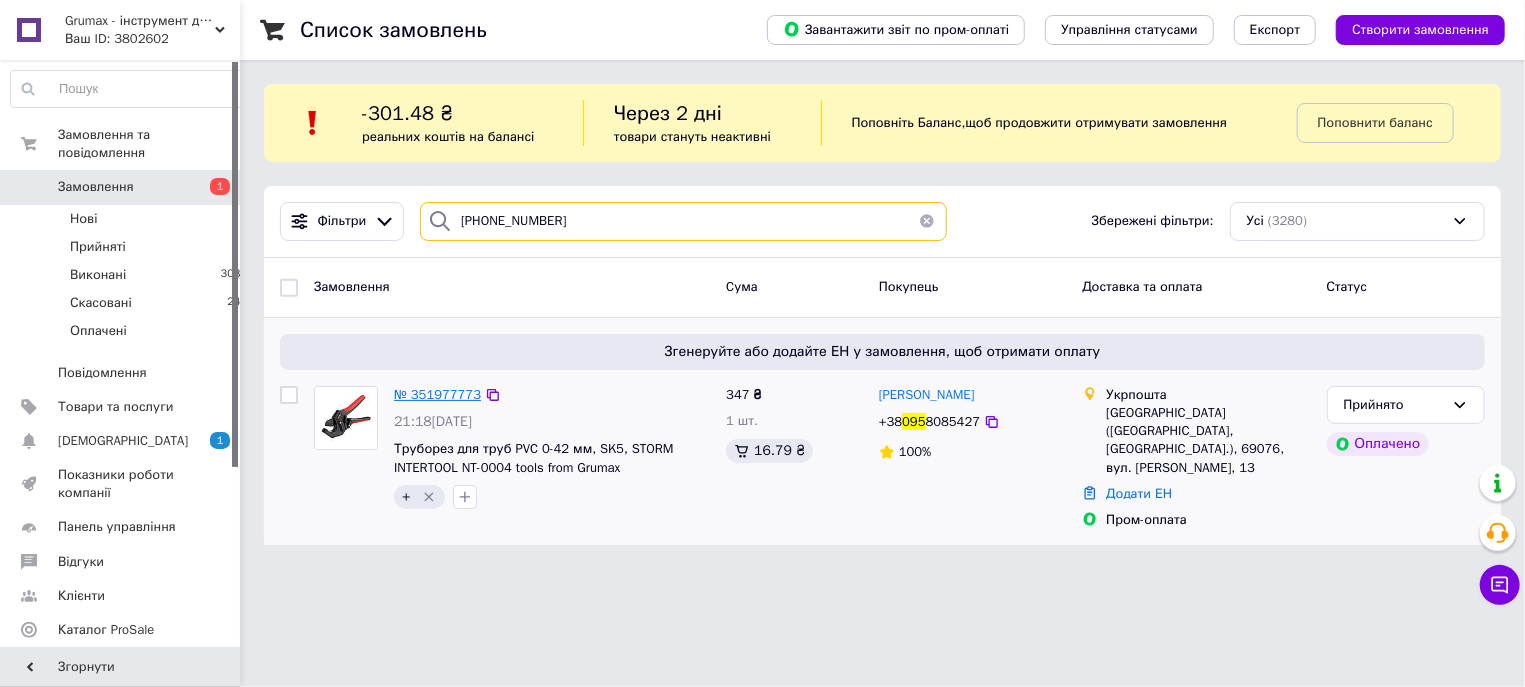 type on "[PHONE_NUMBER]" 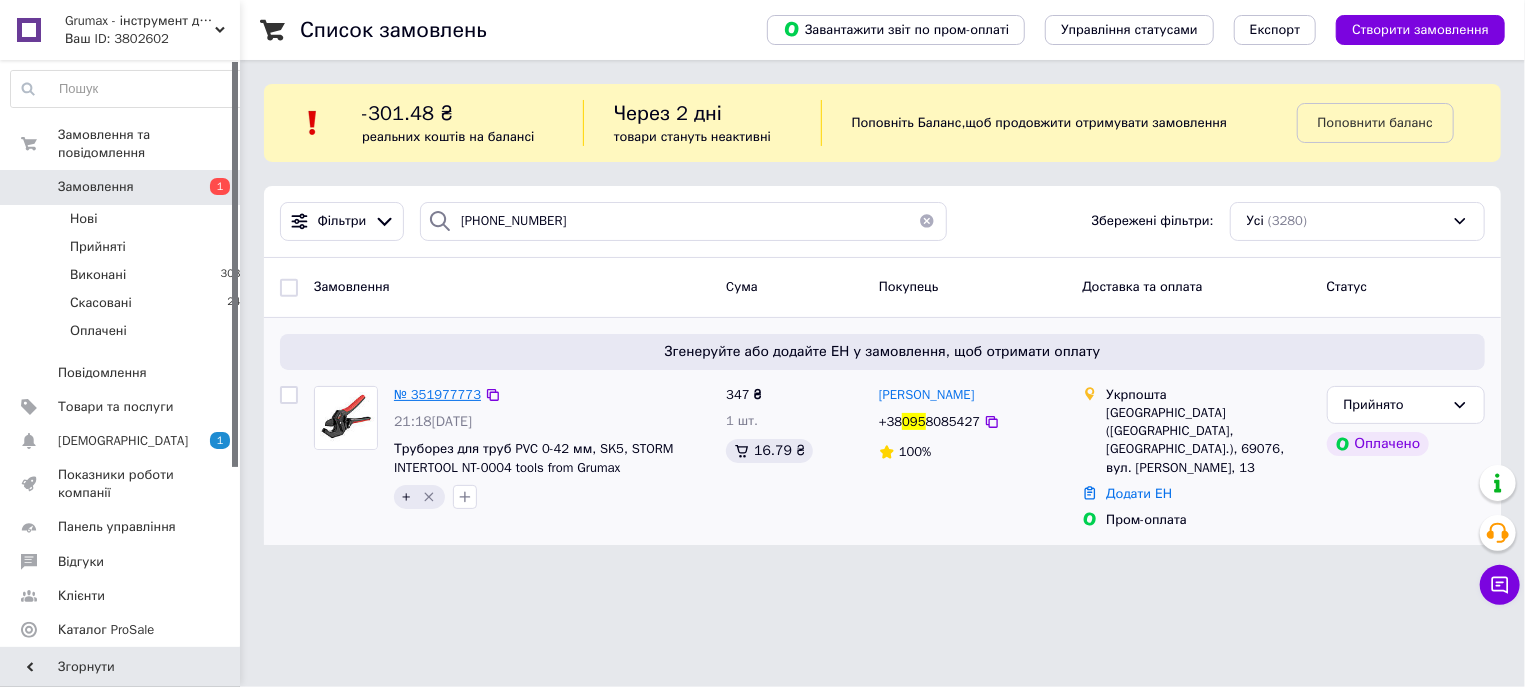 click on "№ 351977773" at bounding box center [437, 394] 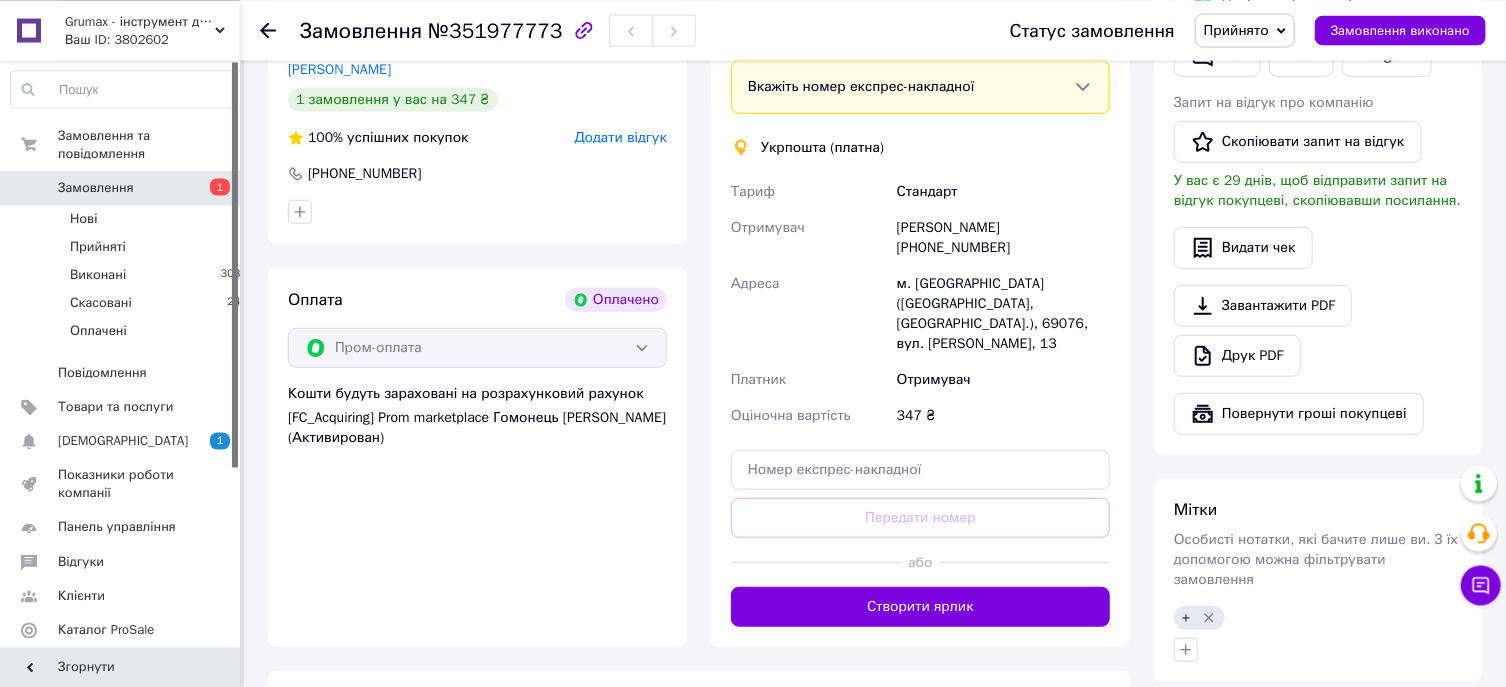 scroll, scrollTop: 540, scrollLeft: 0, axis: vertical 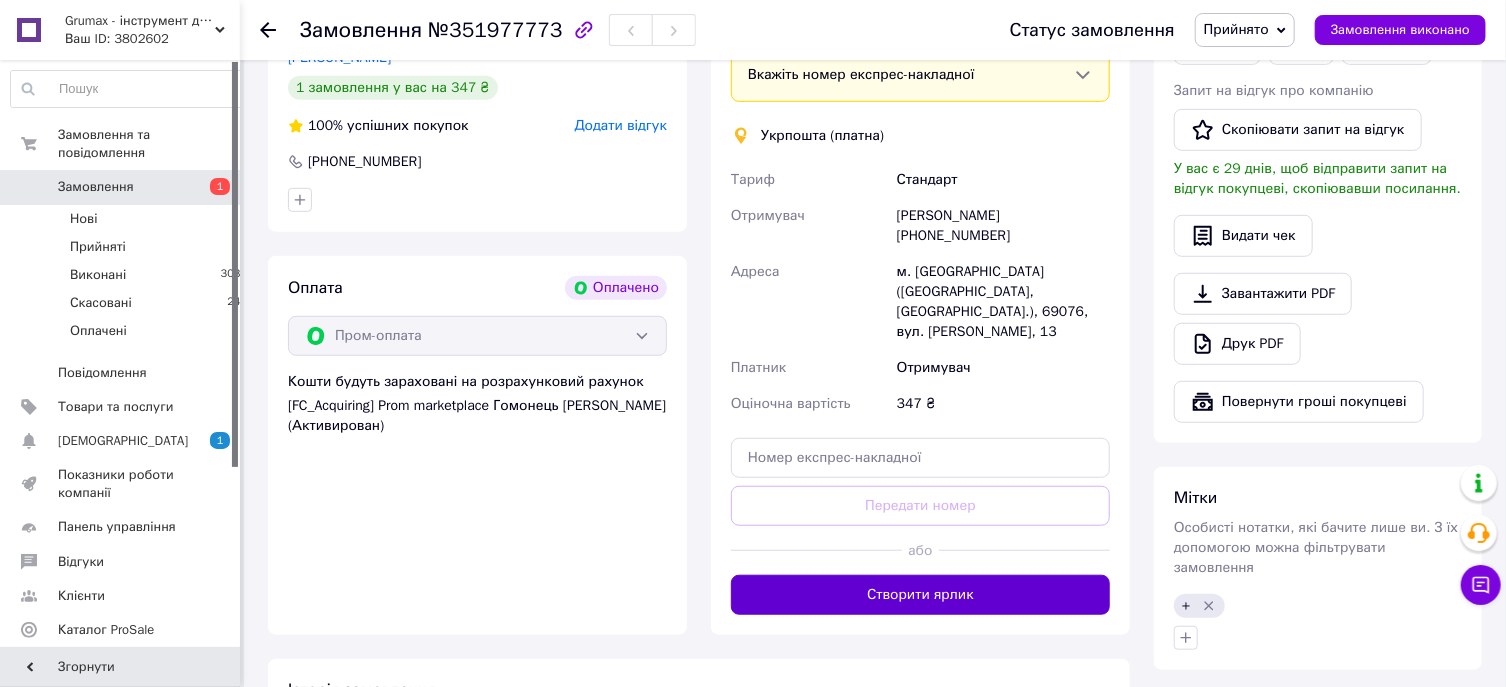 click on "Створити ярлик" at bounding box center [920, 595] 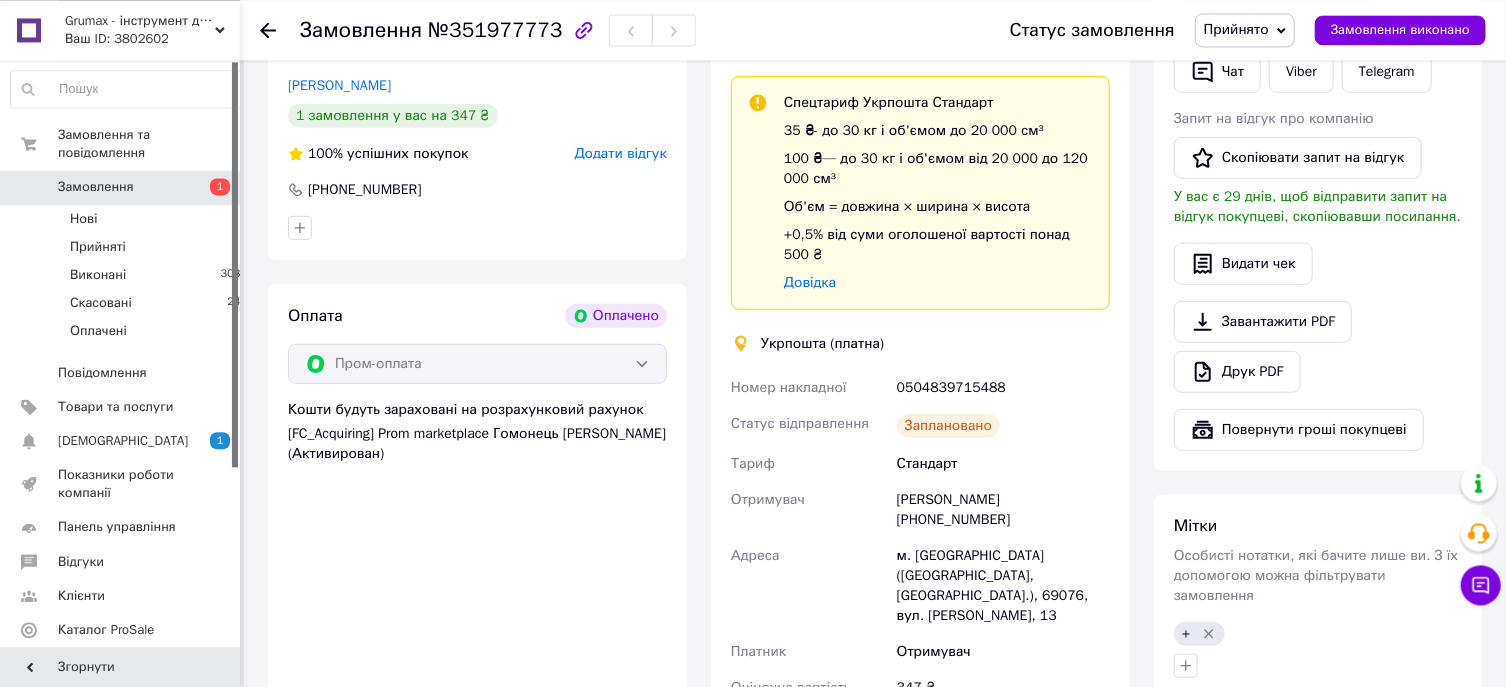 scroll, scrollTop: 540, scrollLeft: 0, axis: vertical 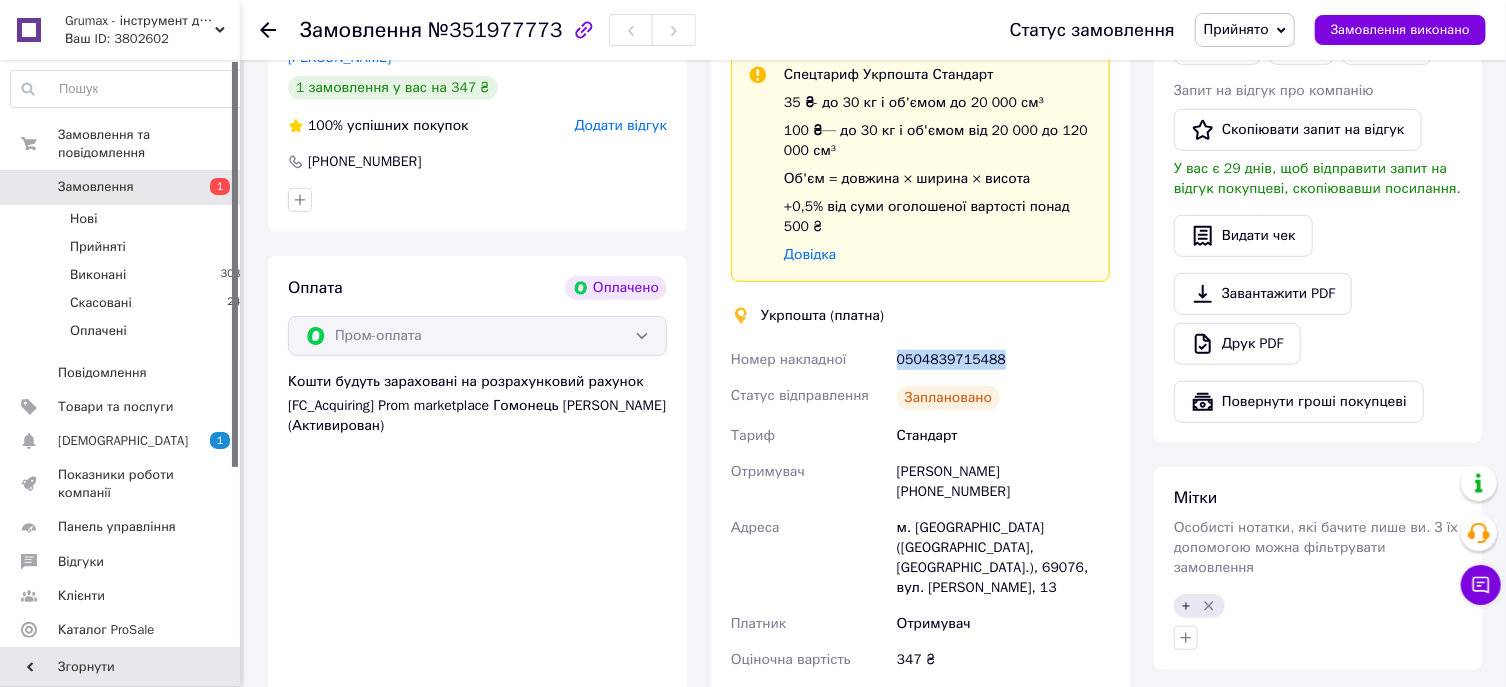drag, startPoint x: 1032, startPoint y: 361, endPoint x: 891, endPoint y: 375, distance: 141.69333 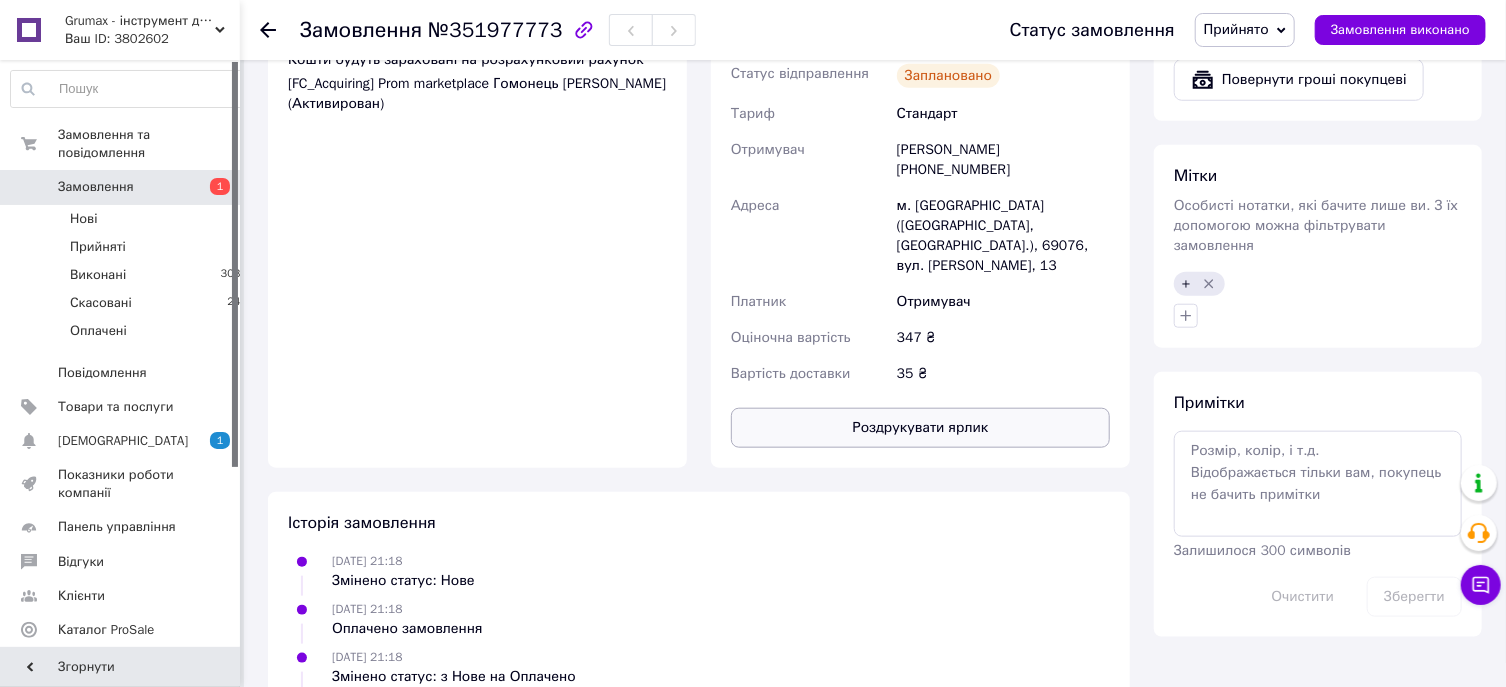click on "Роздрукувати ярлик" at bounding box center (920, 428) 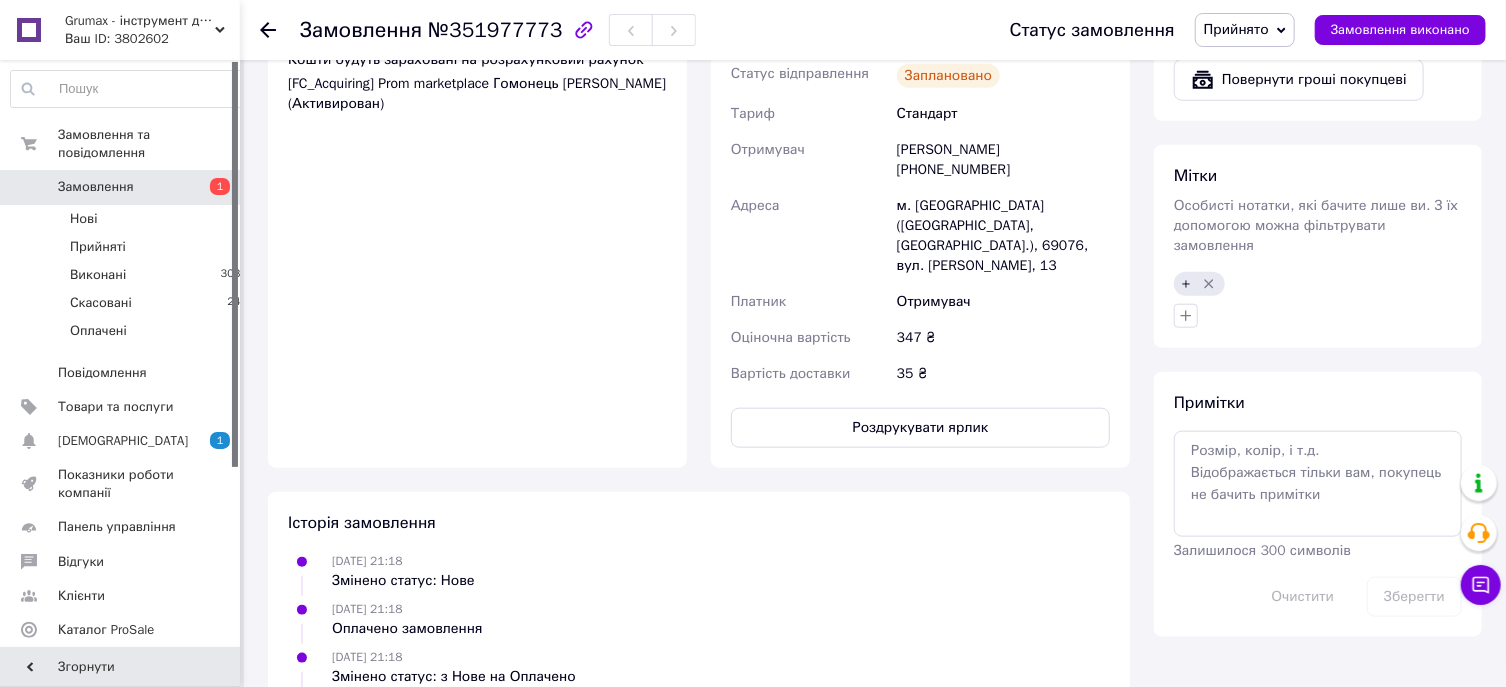 click on "Історія замовлення [DATE] 21:18 Змінено статус: Нове [DATE] 21:18 Оплачено замовлення [DATE] 21:18 Змінено статус: з Нове на Оплачено [DATE] 09:22, [PERSON_NAME] Додано мітки: + [DATE] 09:46, [PERSON_NAME] Змінено статус: з Оплачено на Прийнято" at bounding box center (699, 647) 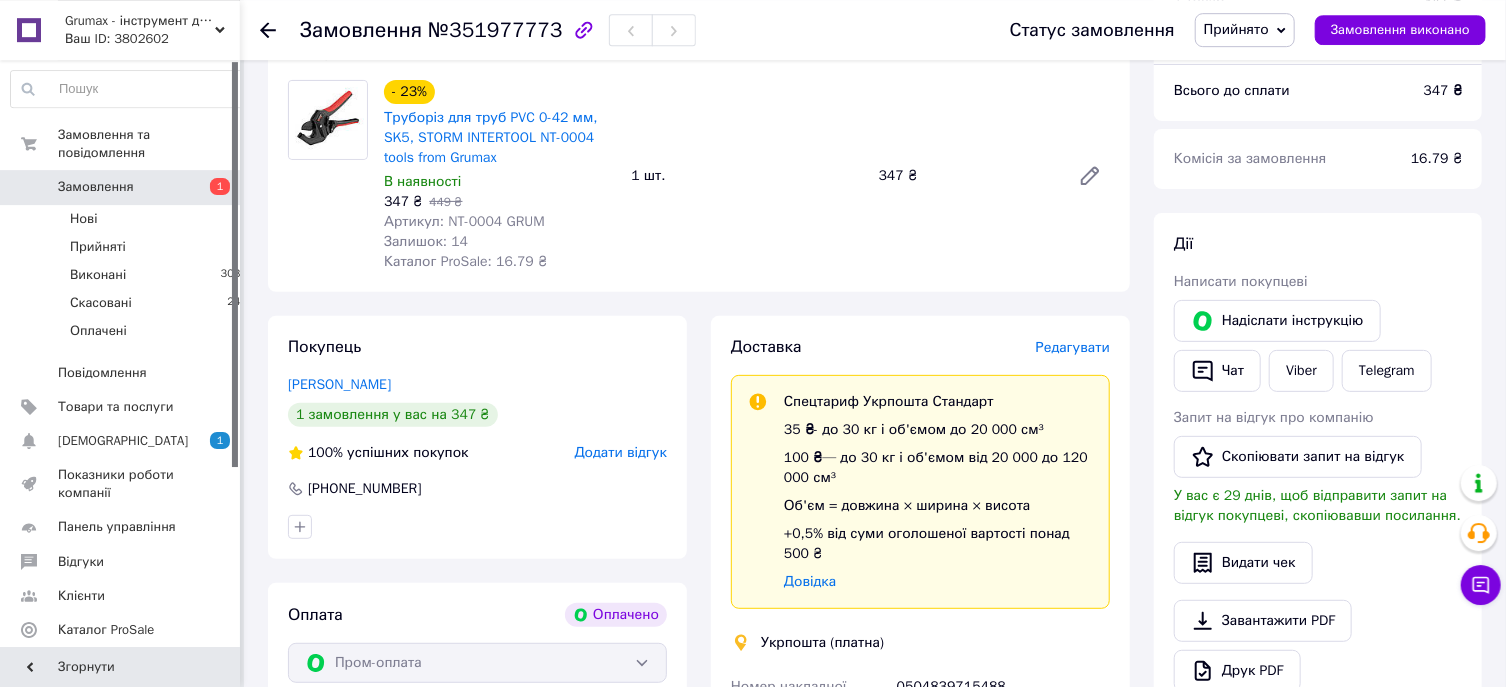 scroll, scrollTop: 4, scrollLeft: 0, axis: vertical 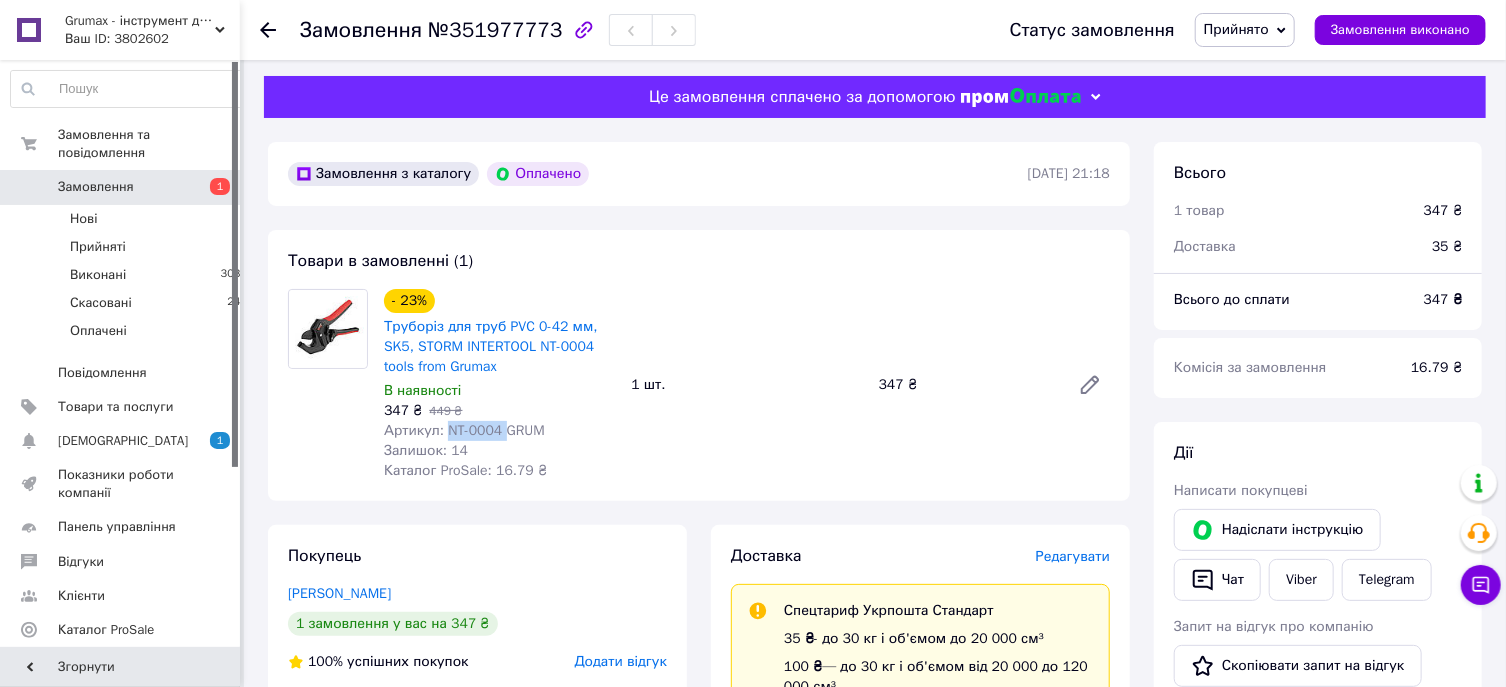 drag, startPoint x: 501, startPoint y: 431, endPoint x: 444, endPoint y: 424, distance: 57.428215 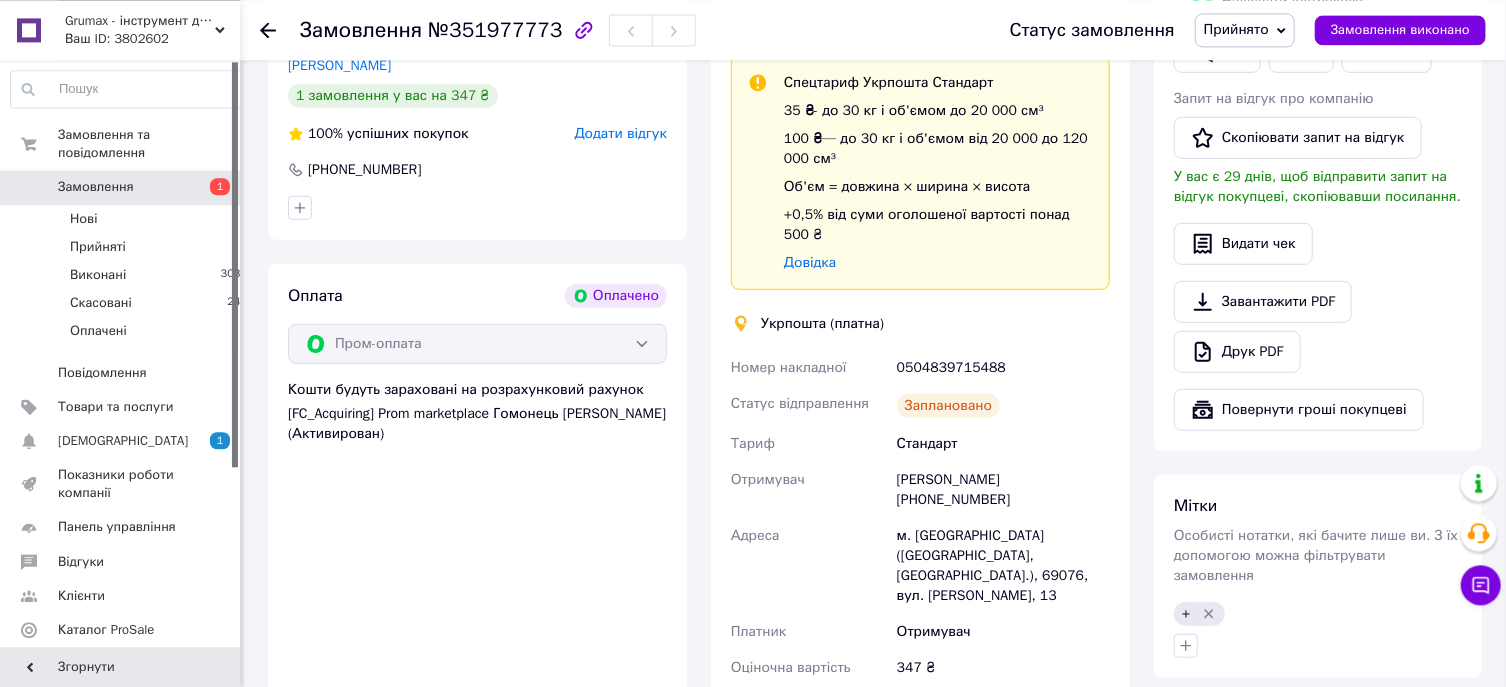 scroll, scrollTop: 540, scrollLeft: 0, axis: vertical 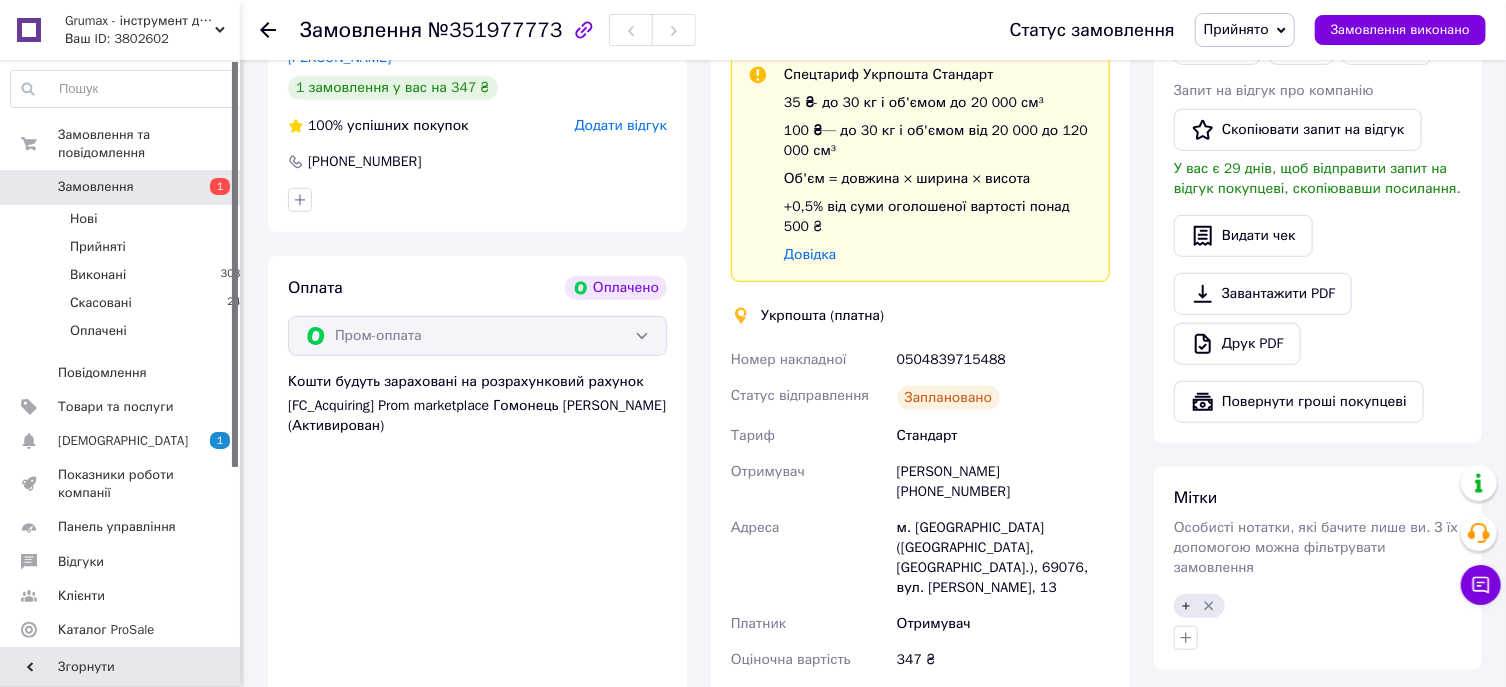 click on "Прийнято" at bounding box center (1236, 29) 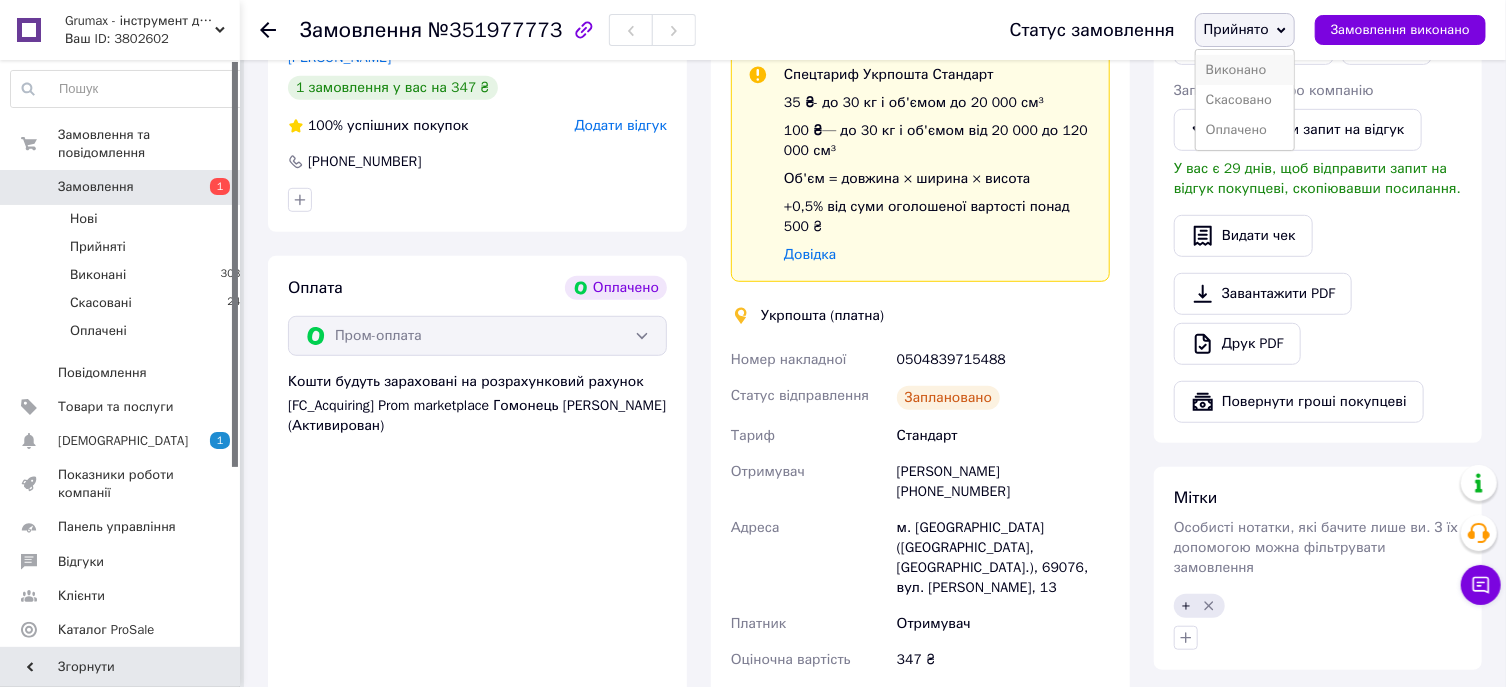 drag, startPoint x: 1266, startPoint y: 70, endPoint x: 1251, endPoint y: 70, distance: 15 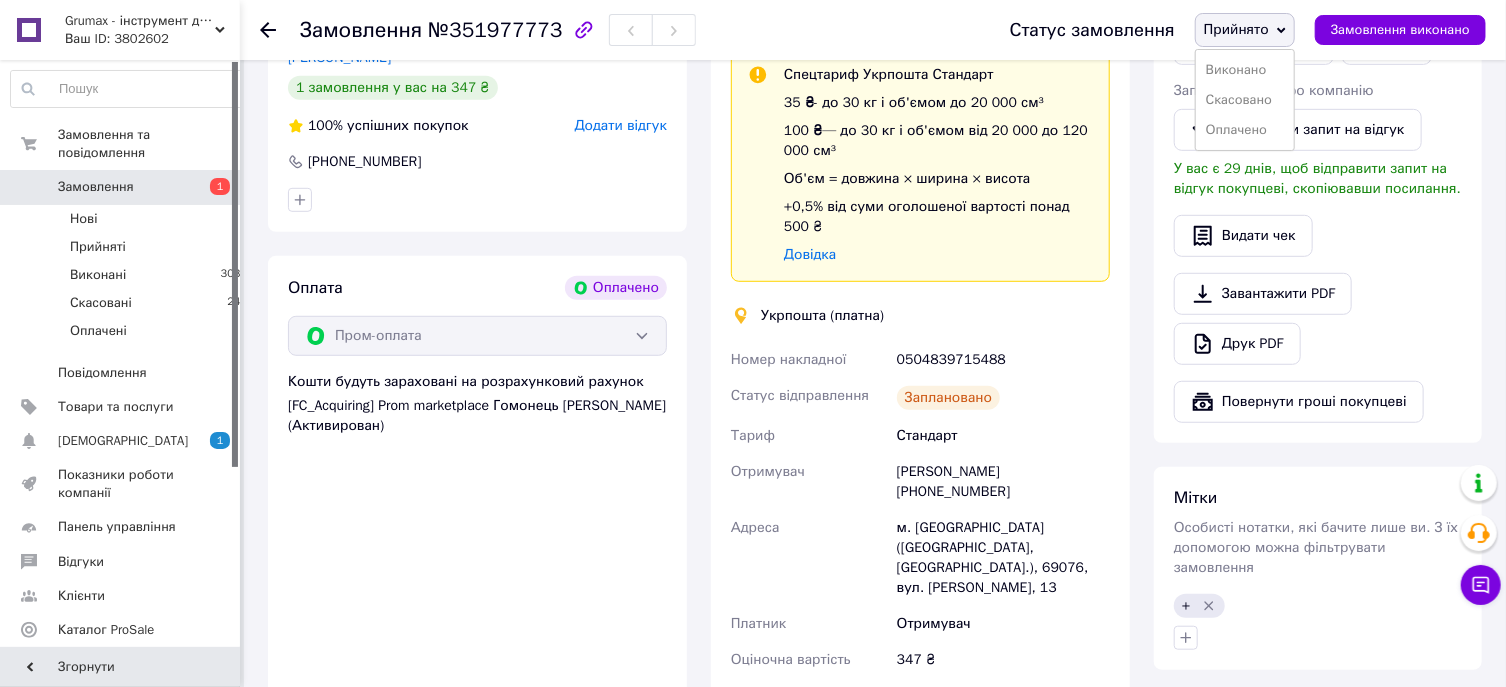 click on "Виконано" at bounding box center [1245, 70] 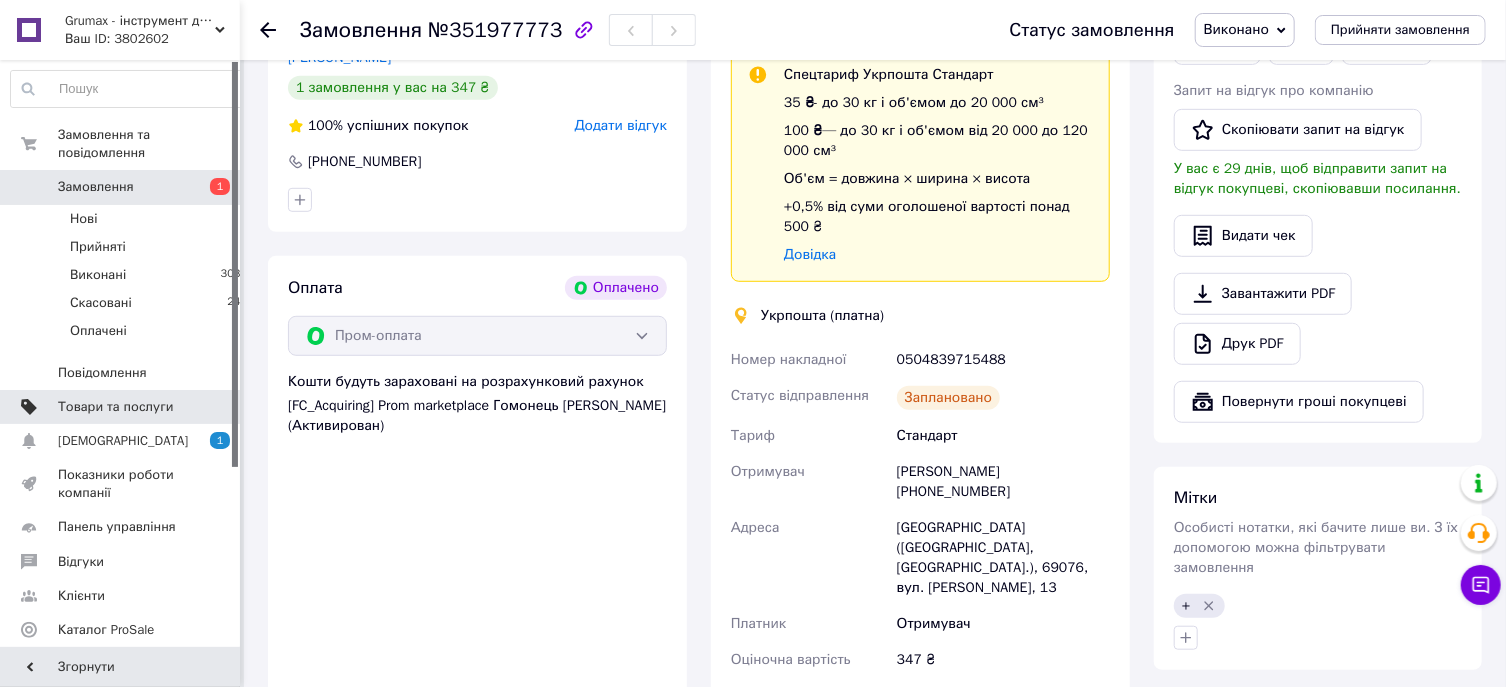 click on "Товари та послуги" at bounding box center (115, 407) 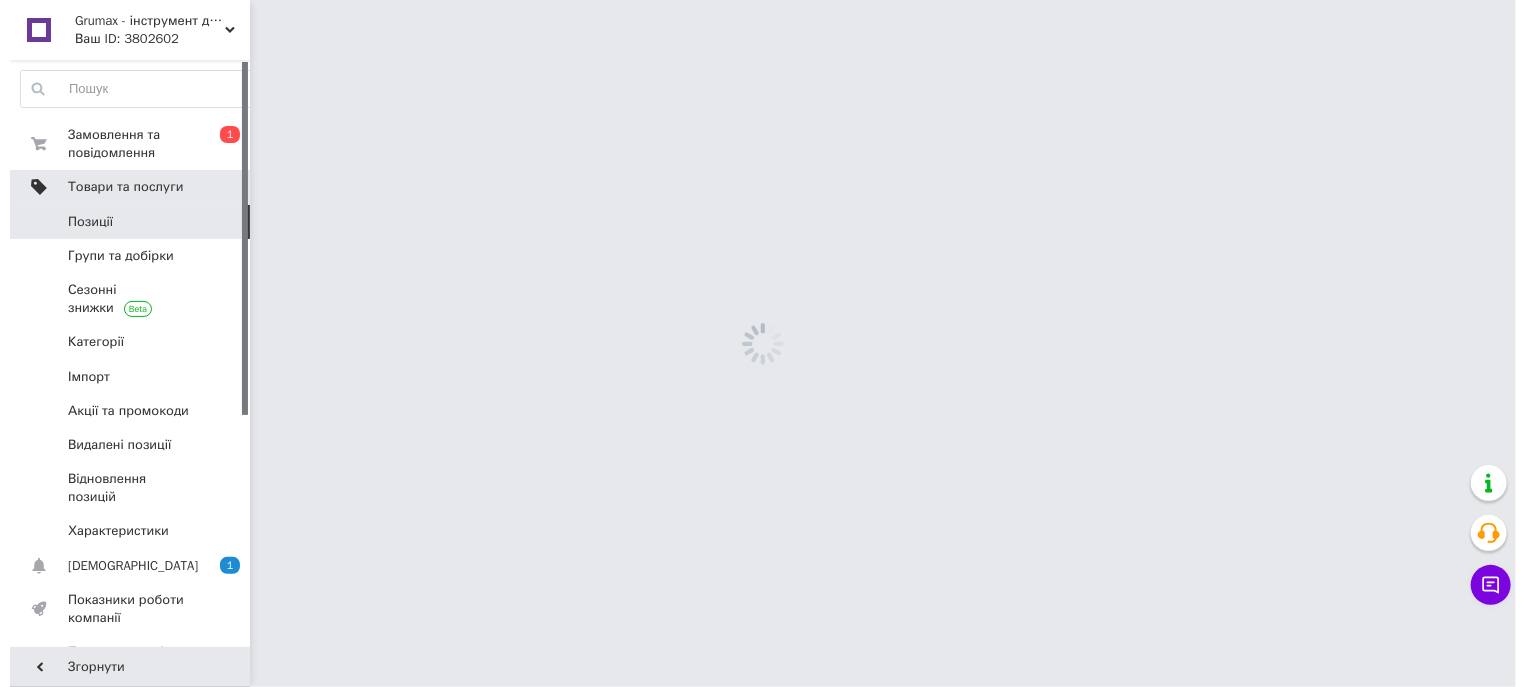 scroll, scrollTop: 0, scrollLeft: 0, axis: both 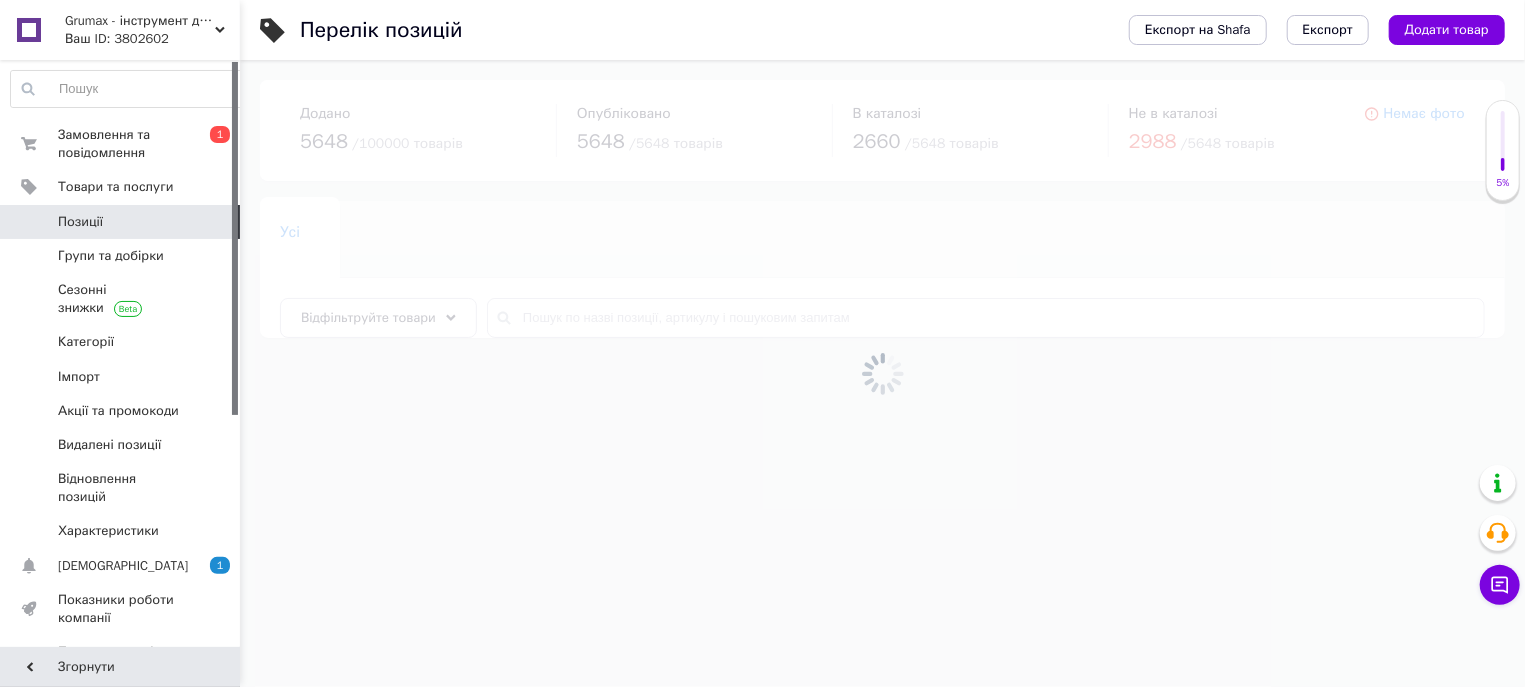 click at bounding box center [882, 373] 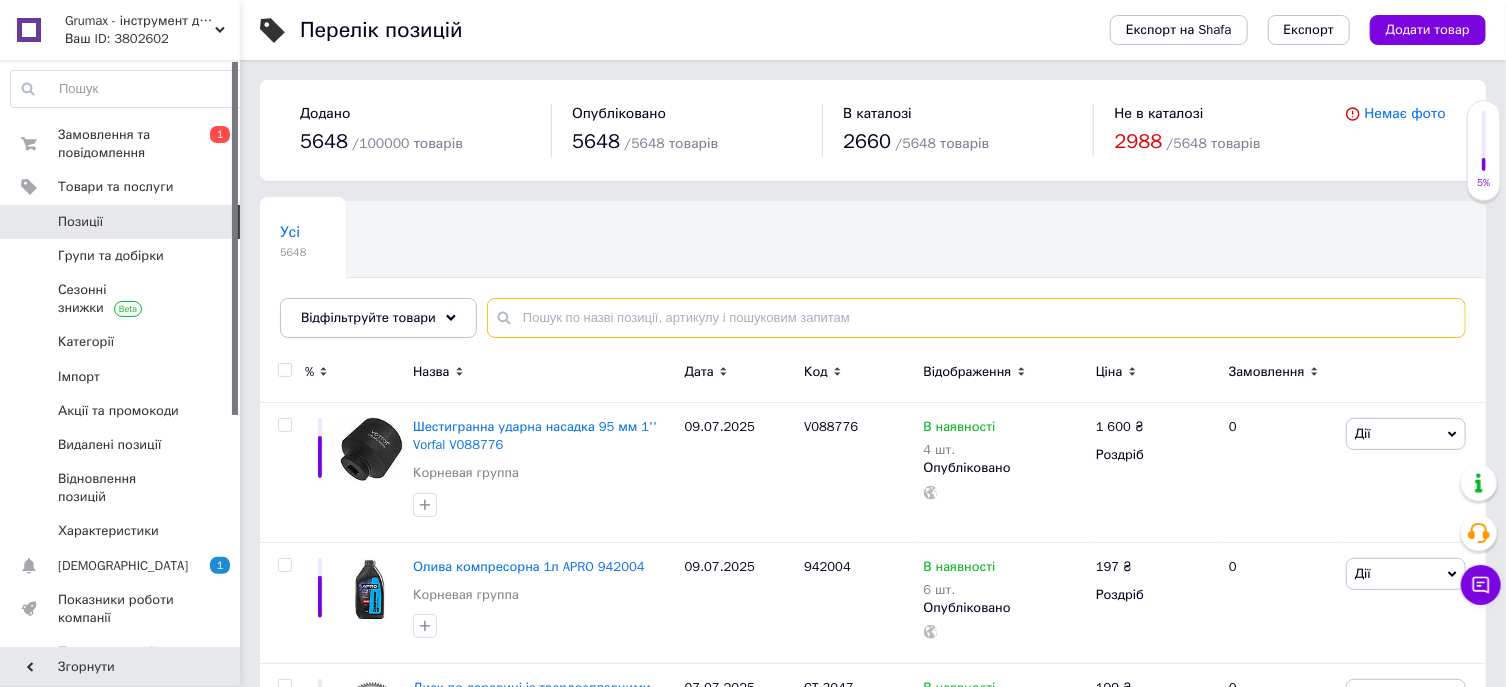 click at bounding box center [976, 318] 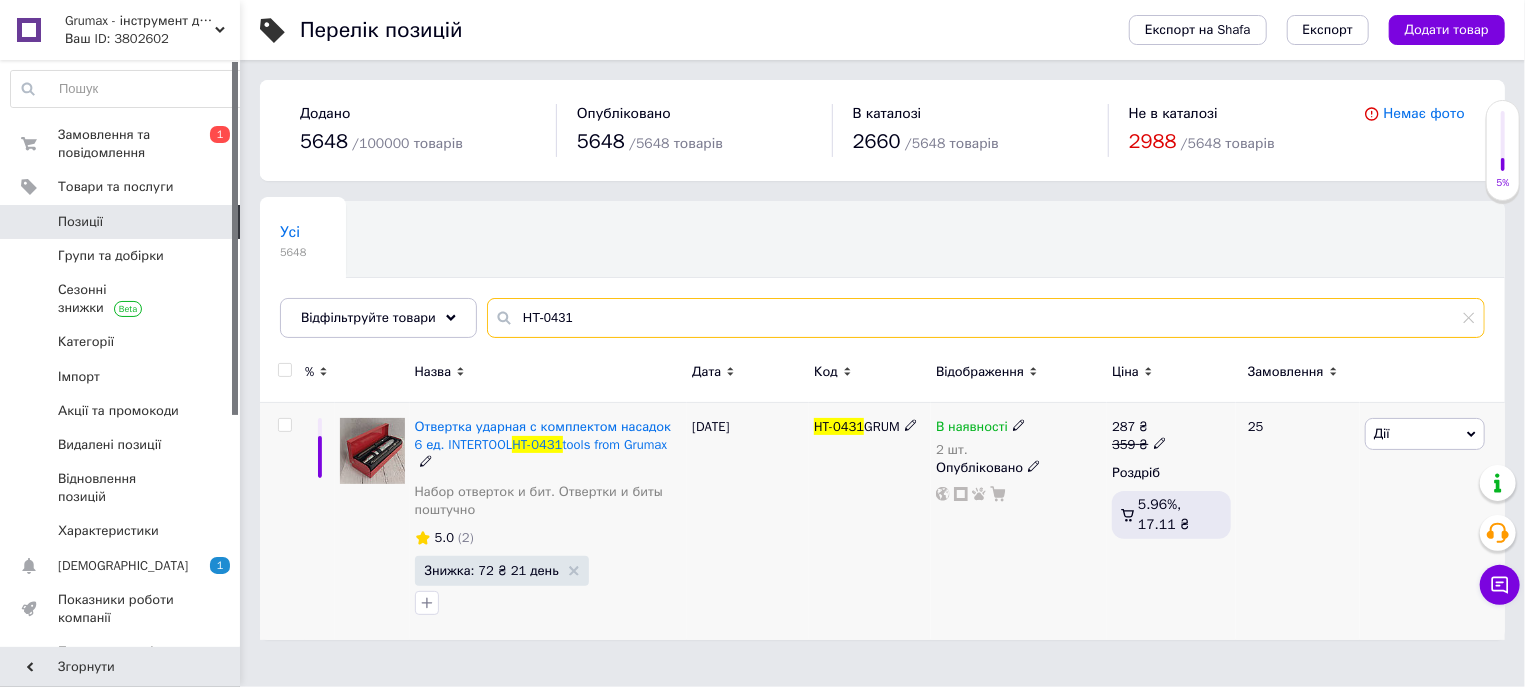 type on "HT-0431" 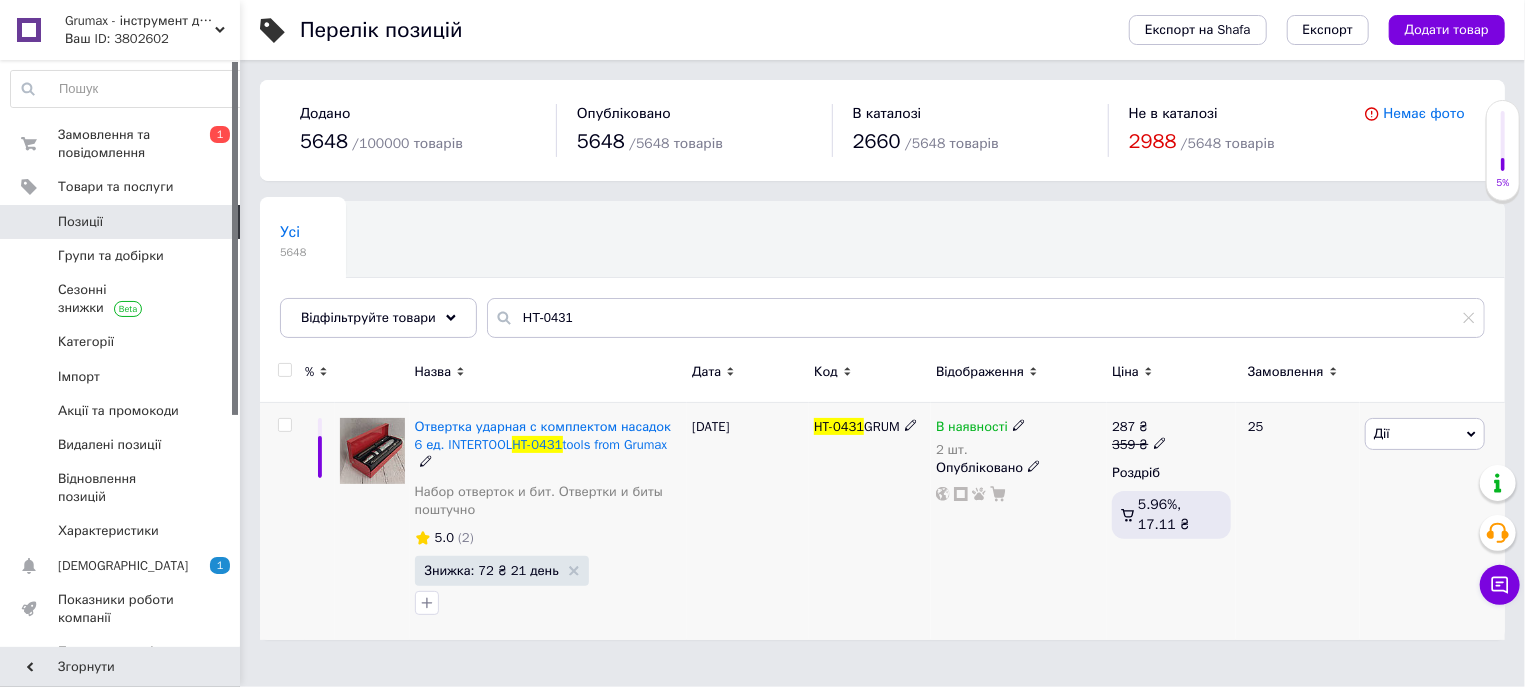 click 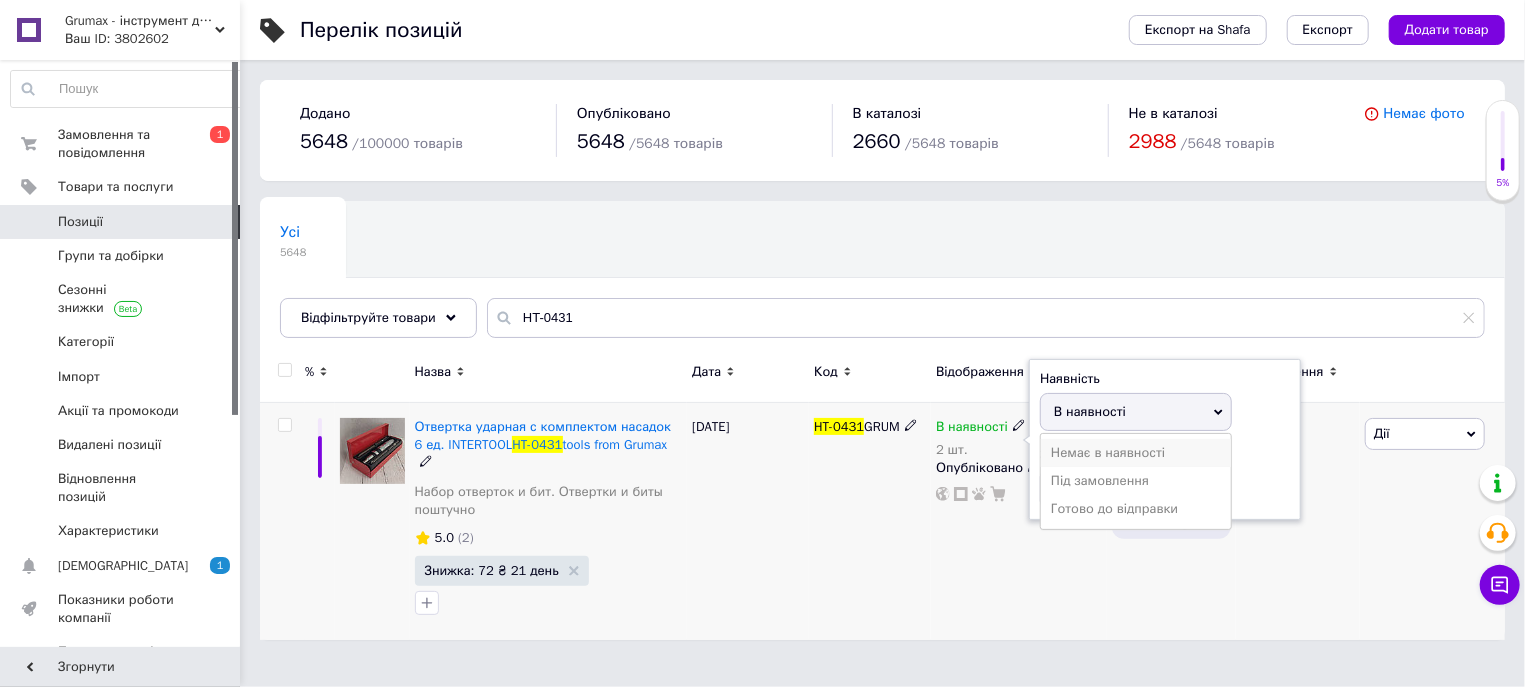 click on "Немає в наявності" at bounding box center (1136, 453) 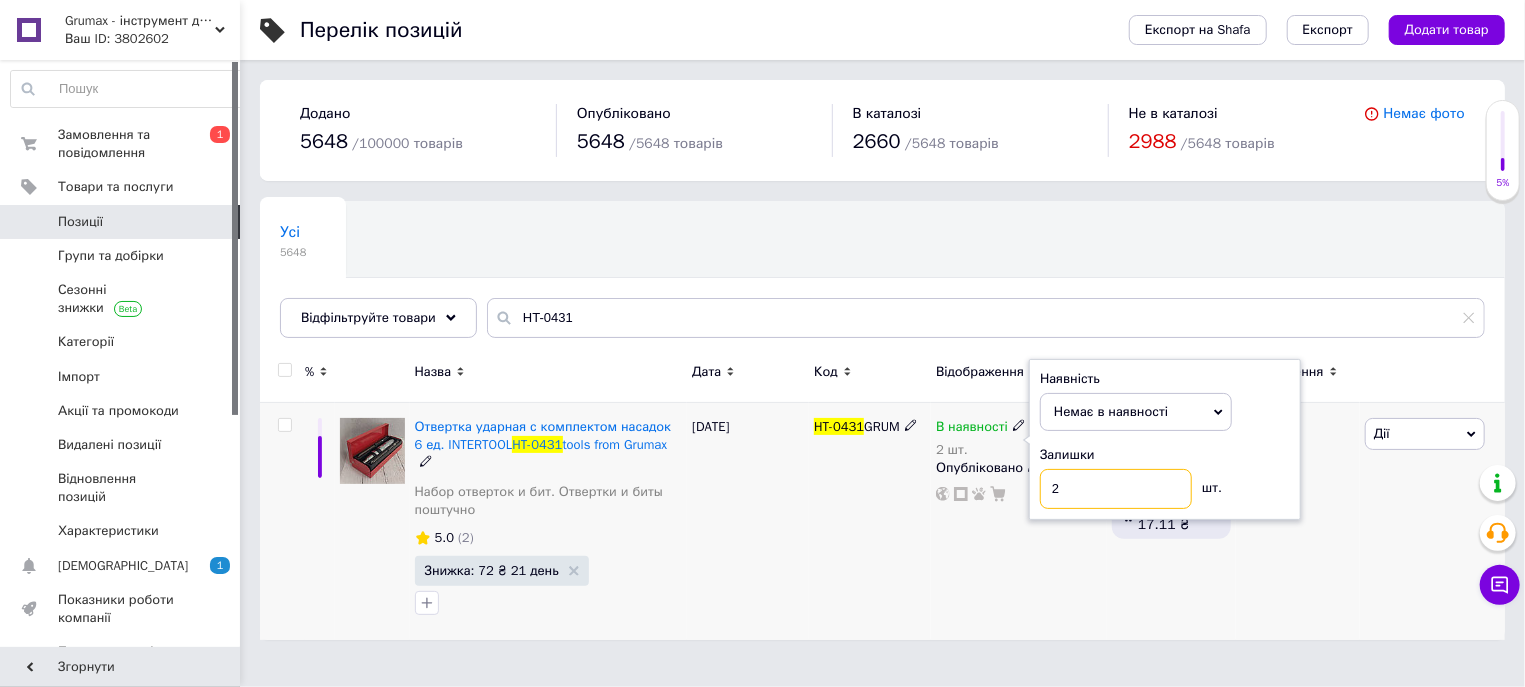 drag, startPoint x: 1118, startPoint y: 501, endPoint x: 908, endPoint y: 507, distance: 210.0857 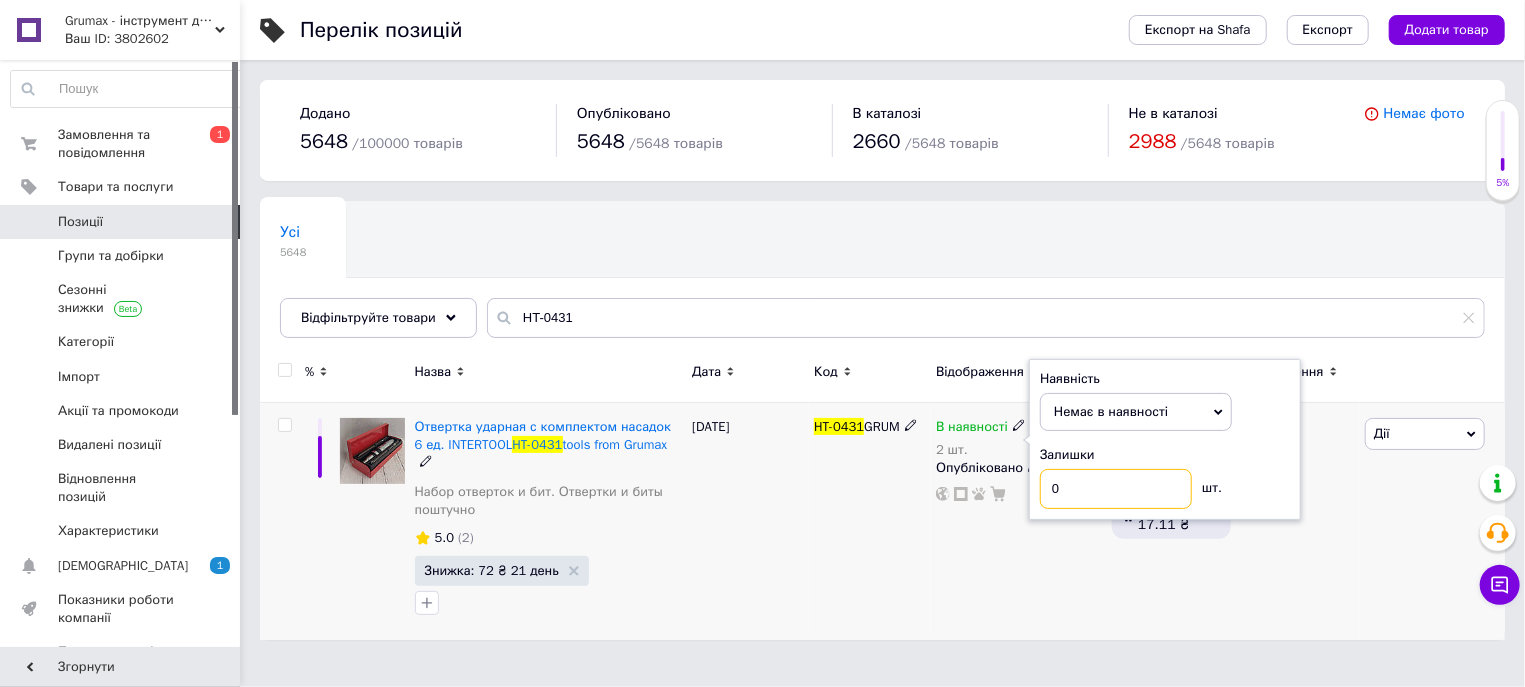 type on "0" 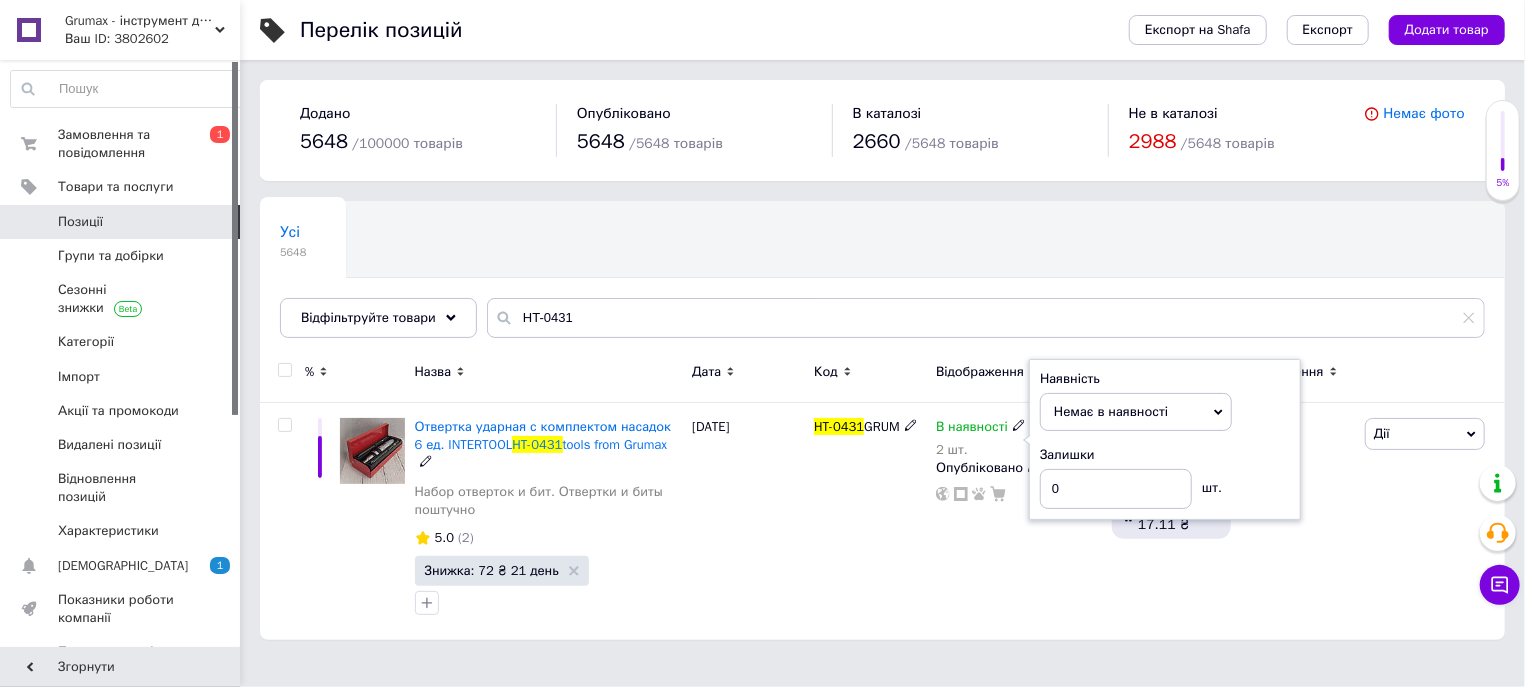 drag, startPoint x: 817, startPoint y: 570, endPoint x: 659, endPoint y: 648, distance: 176.20442 